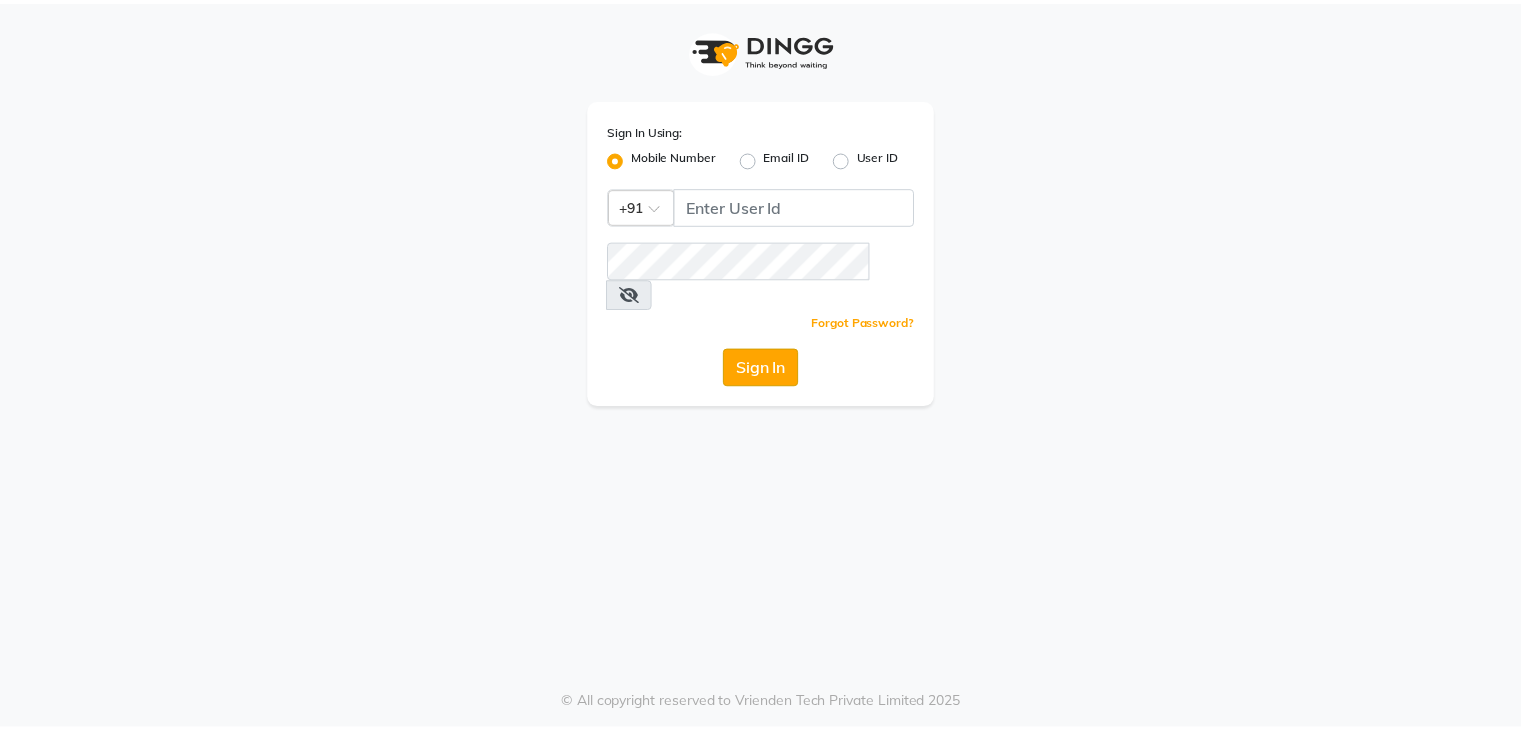 scroll, scrollTop: 0, scrollLeft: 0, axis: both 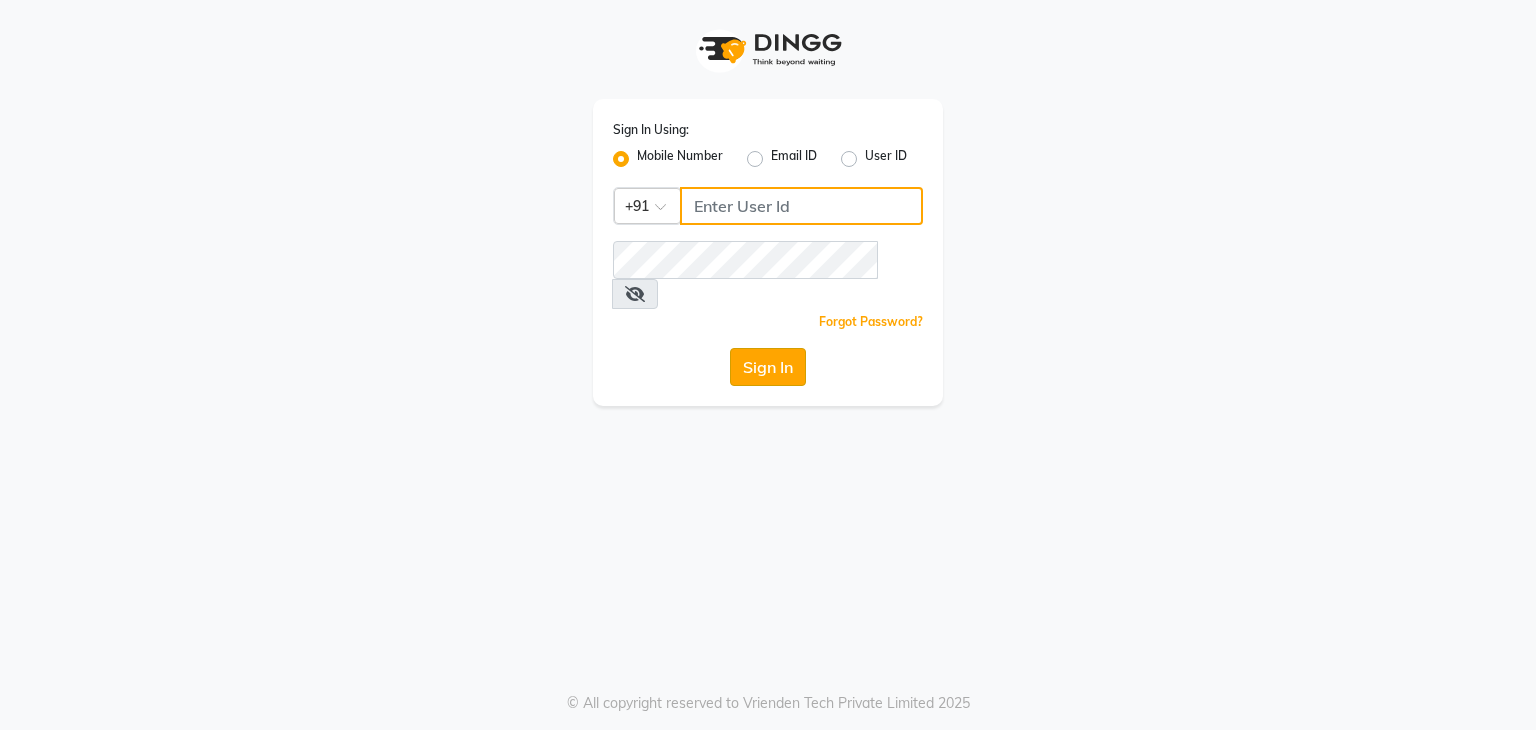 type on "[PHONE]" 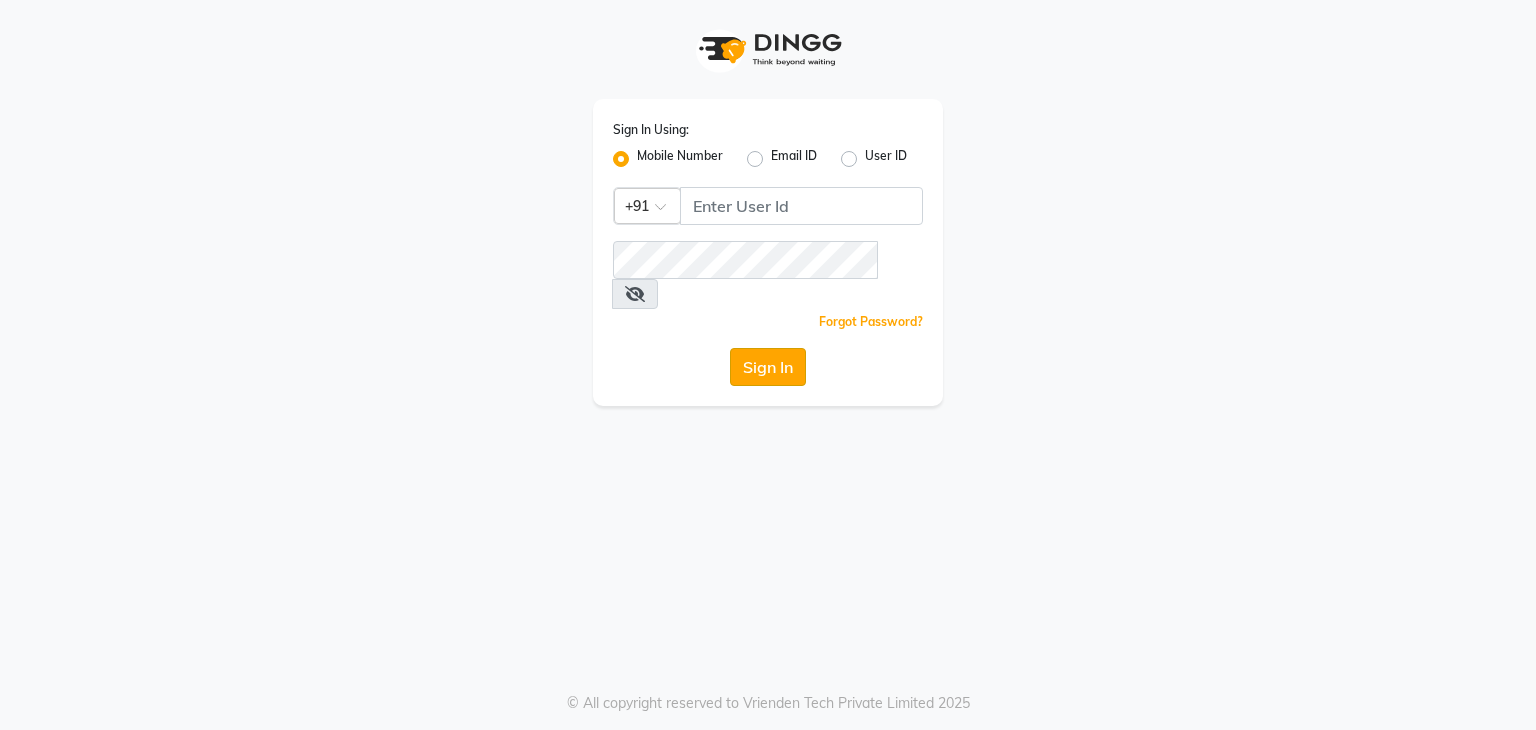 click on "Sign In" 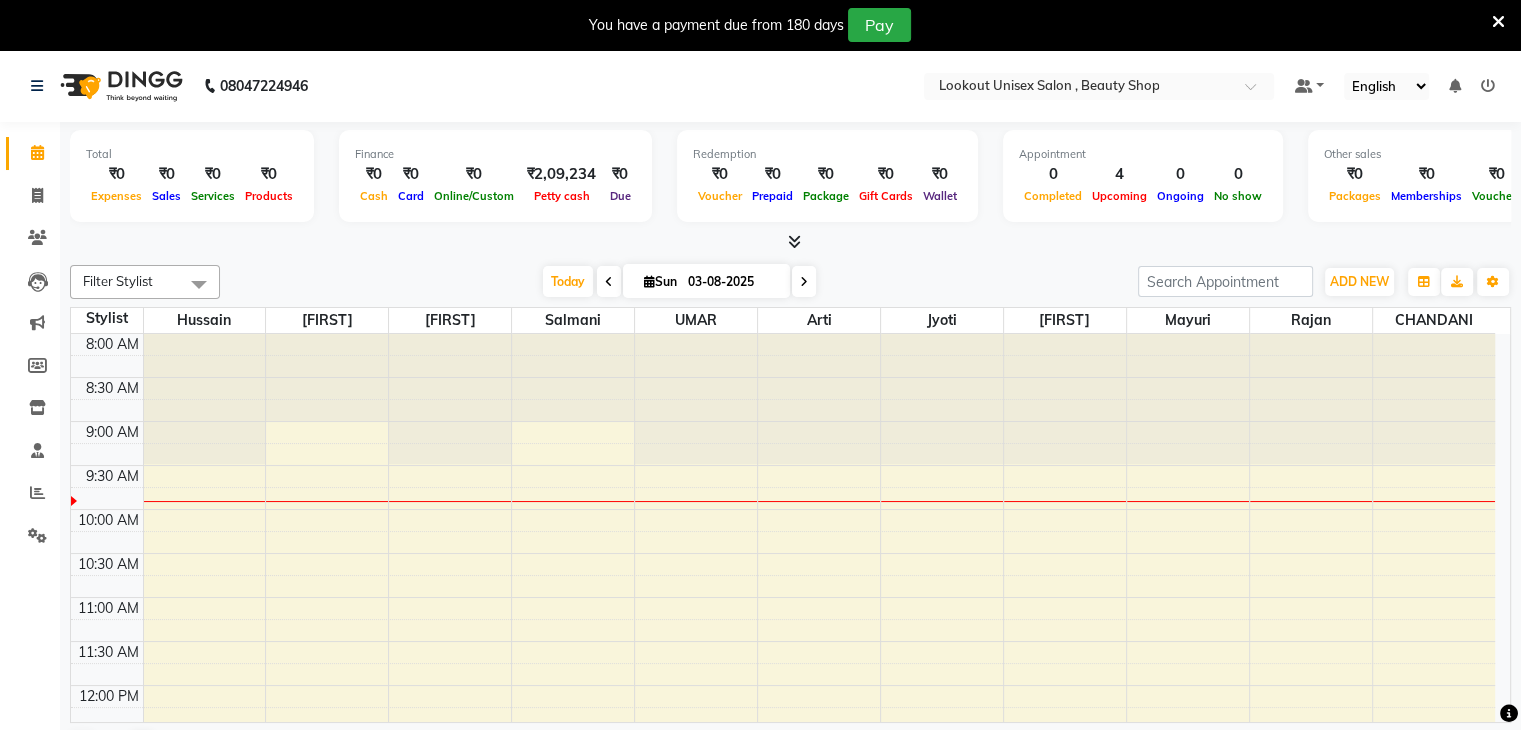 scroll, scrollTop: 0, scrollLeft: 0, axis: both 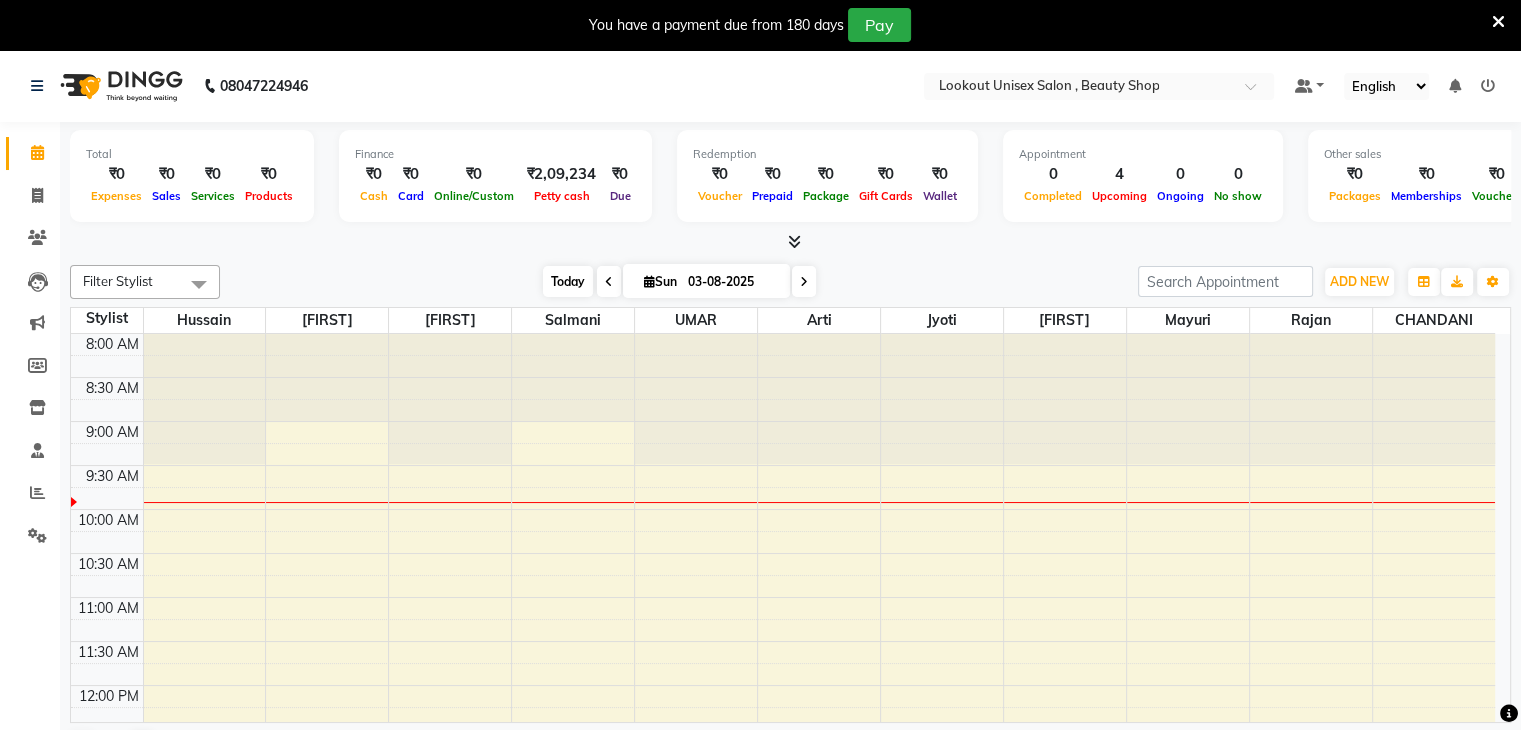 click on "Today" at bounding box center [568, 281] 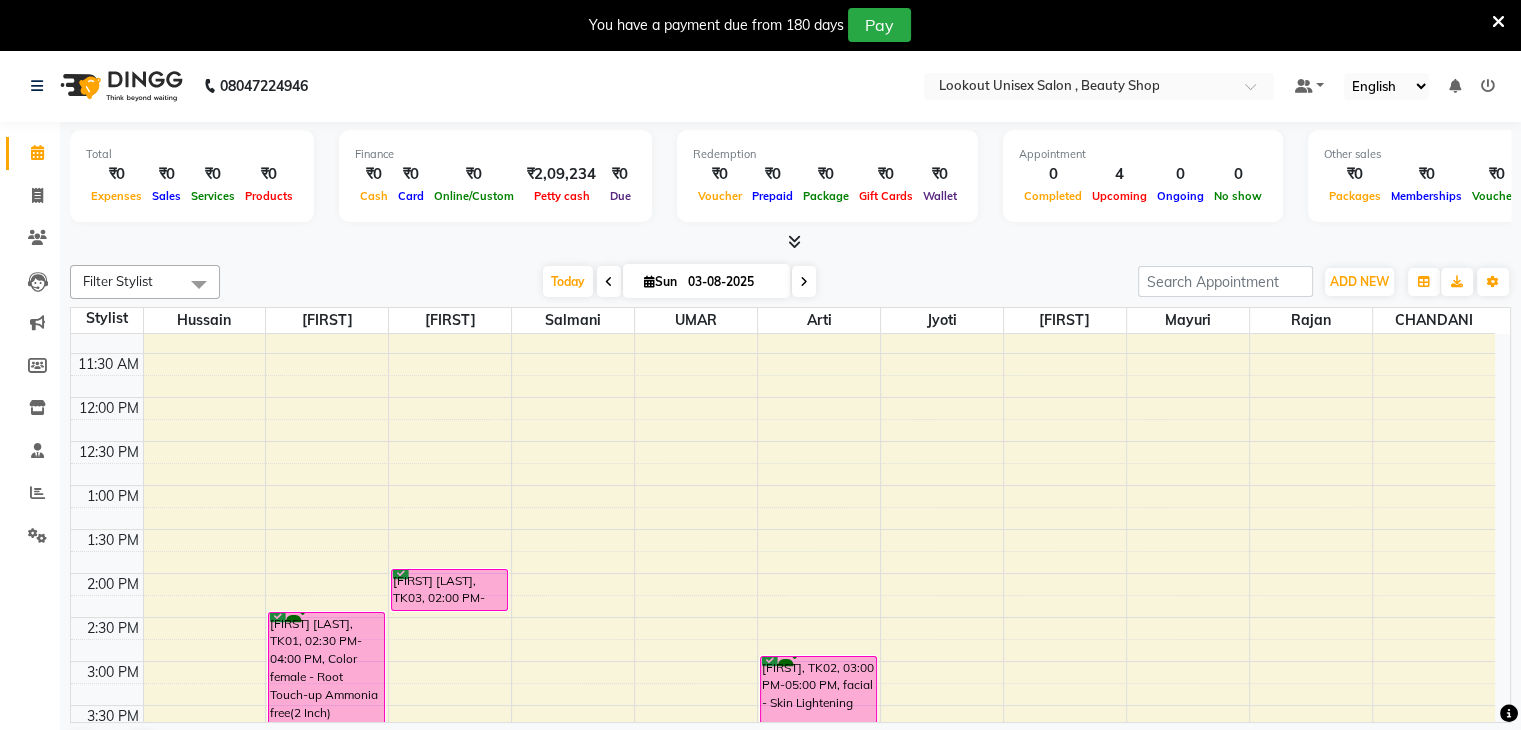 scroll, scrollTop: 200, scrollLeft: 0, axis: vertical 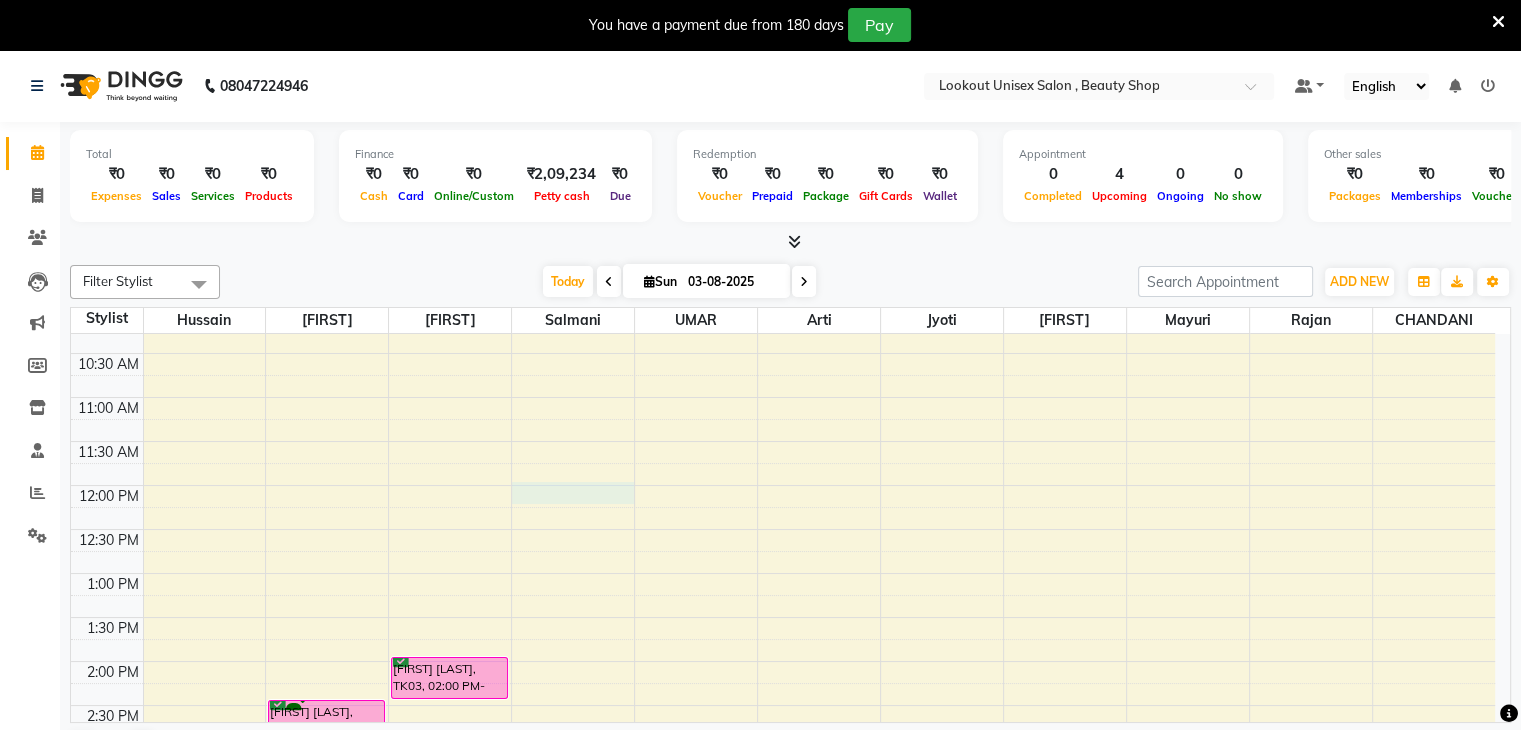 click on "8:00 AM 8:30 AM 9:00 AM 9:30 AM 10:00 AM 10:30 AM 11:00 AM 11:30 AM 12:00 PM 12:30 PM 1:00 PM 1:30 PM 2:00 PM 2:30 PM 3:00 PM 3:30 PM 4:00 PM 4:30 PM 5:00 PM 5:30 PM 6:00 PM 6:30 PM 7:00 PM 7:30 PM 8:00 PM 8:30 PM 9:00 PM 9:30 PM [FIRST], TK02, 05:00 PM-06:00 PM, Color Male - Global Ammonia free [FIRST] [LAST], TK01, 02:30 PM-04:00 PM, Color female - Root Touch-up Ammonia free(2 Inch) [FIRST] [LAST], TK03, 02:00 PM-02:30 PM, Haircut Female - Haircut with Junior stylist [FIRST], TK02, 03:00 PM-05:00 PM, facial - Skin Lightening" at bounding box center (783, 749) 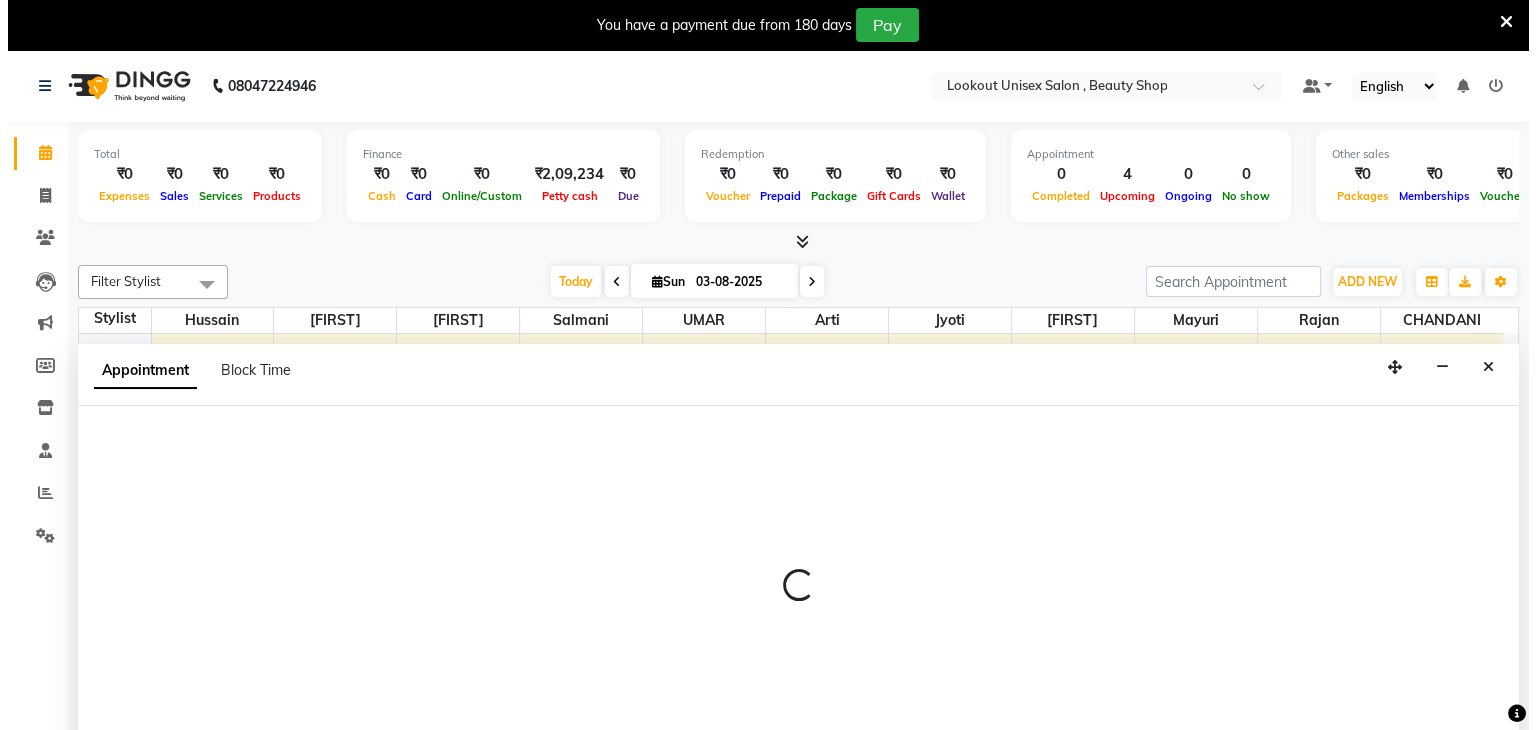 scroll, scrollTop: 51, scrollLeft: 0, axis: vertical 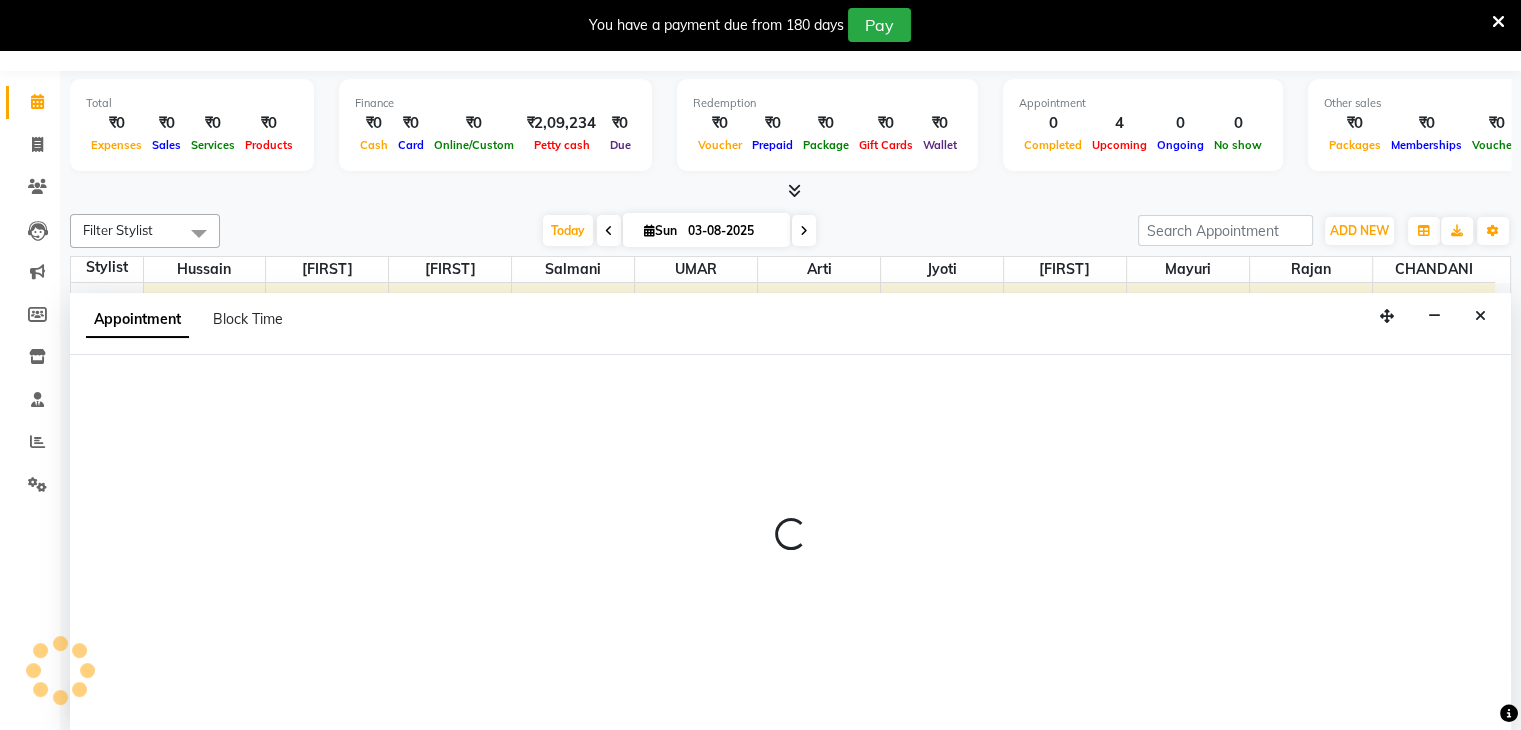 select on "67793" 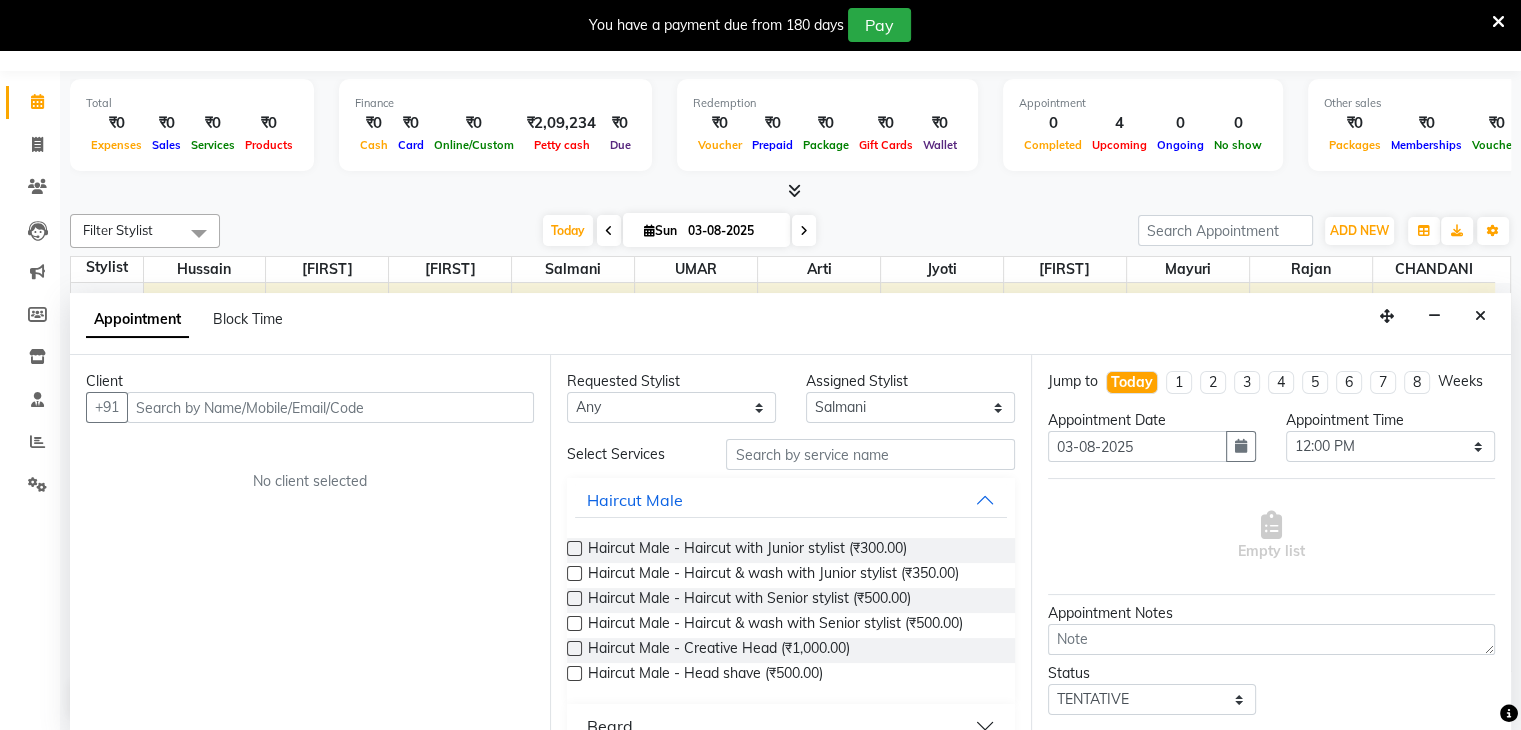 click at bounding box center (330, 407) 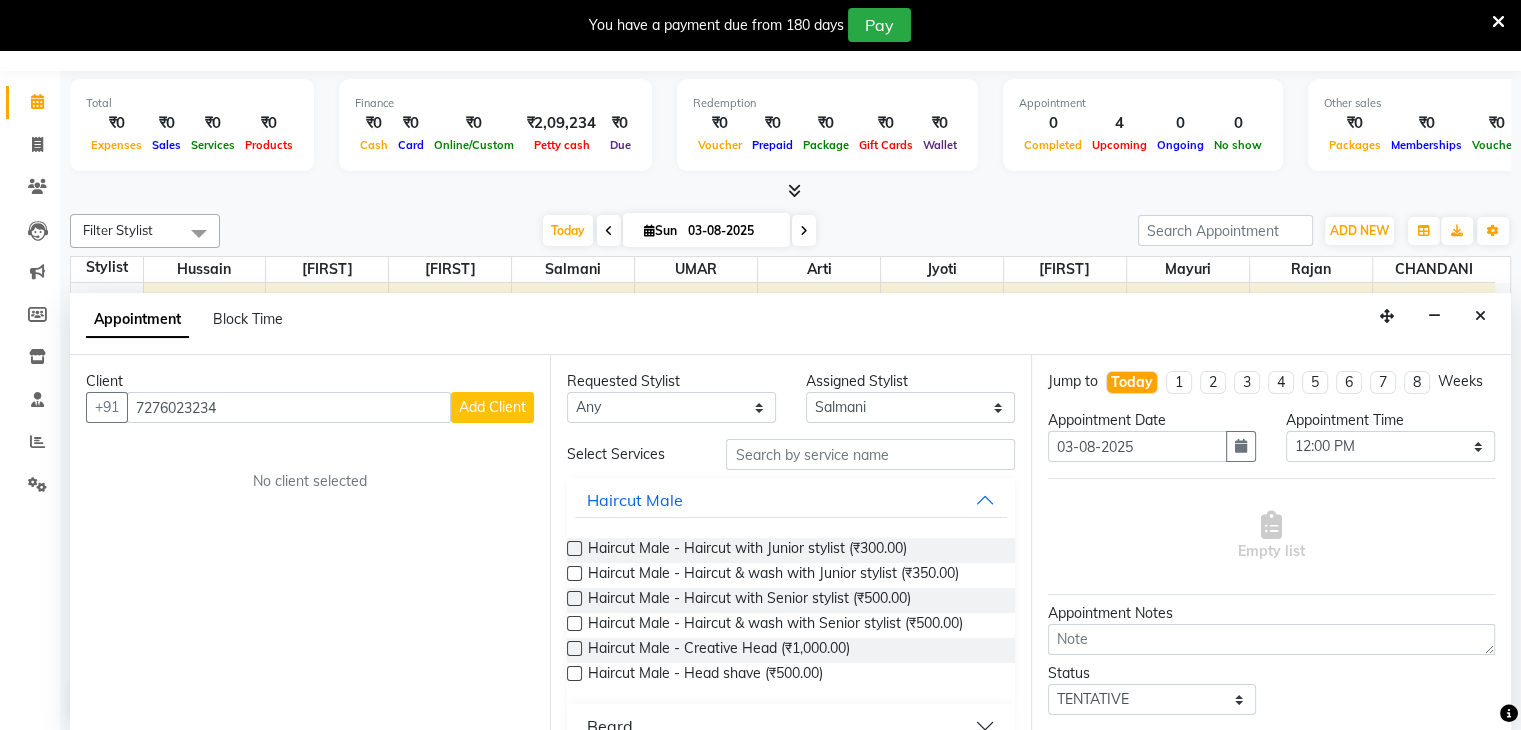 type on "7276023234" 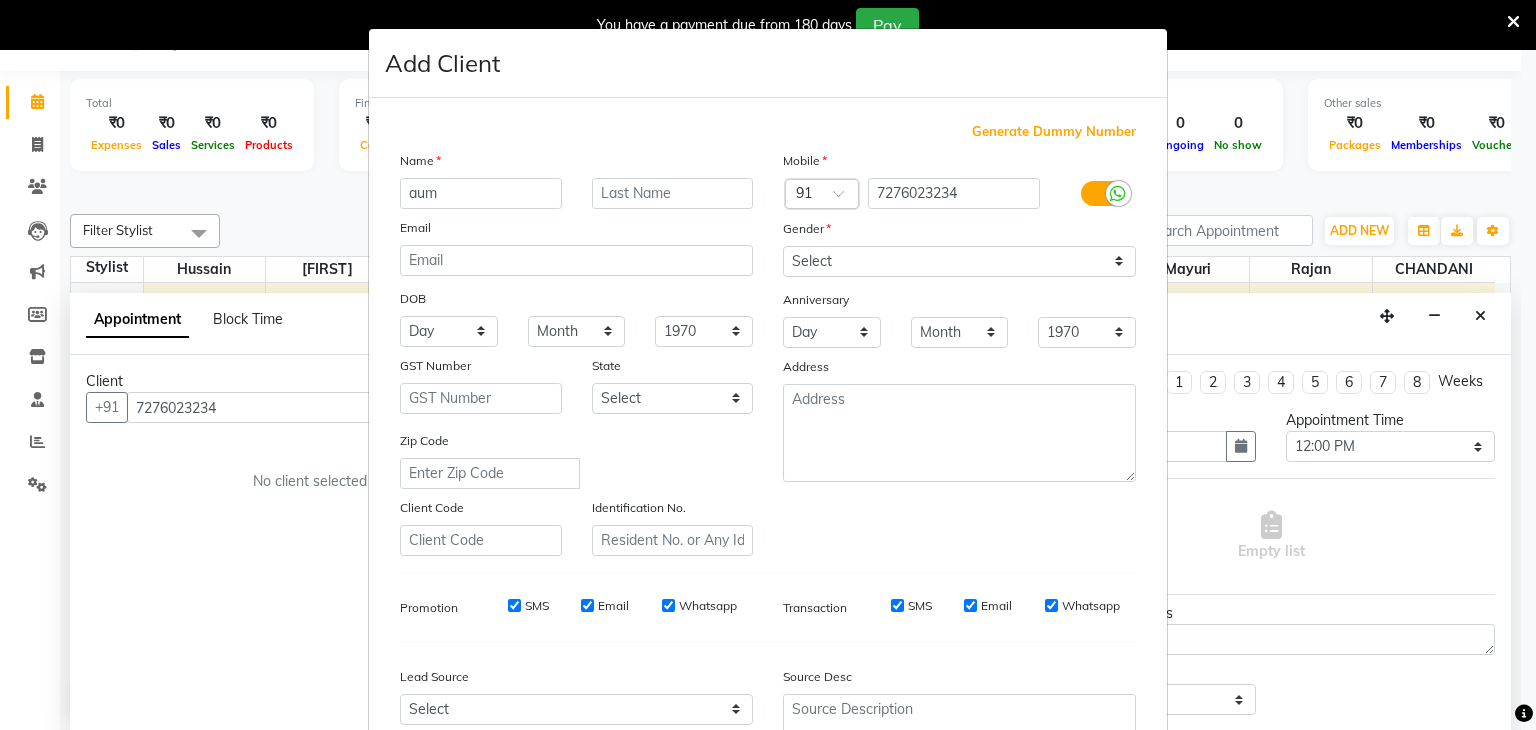 drag, startPoint x: 490, startPoint y: 201, endPoint x: 358, endPoint y: 208, distance: 132.18547 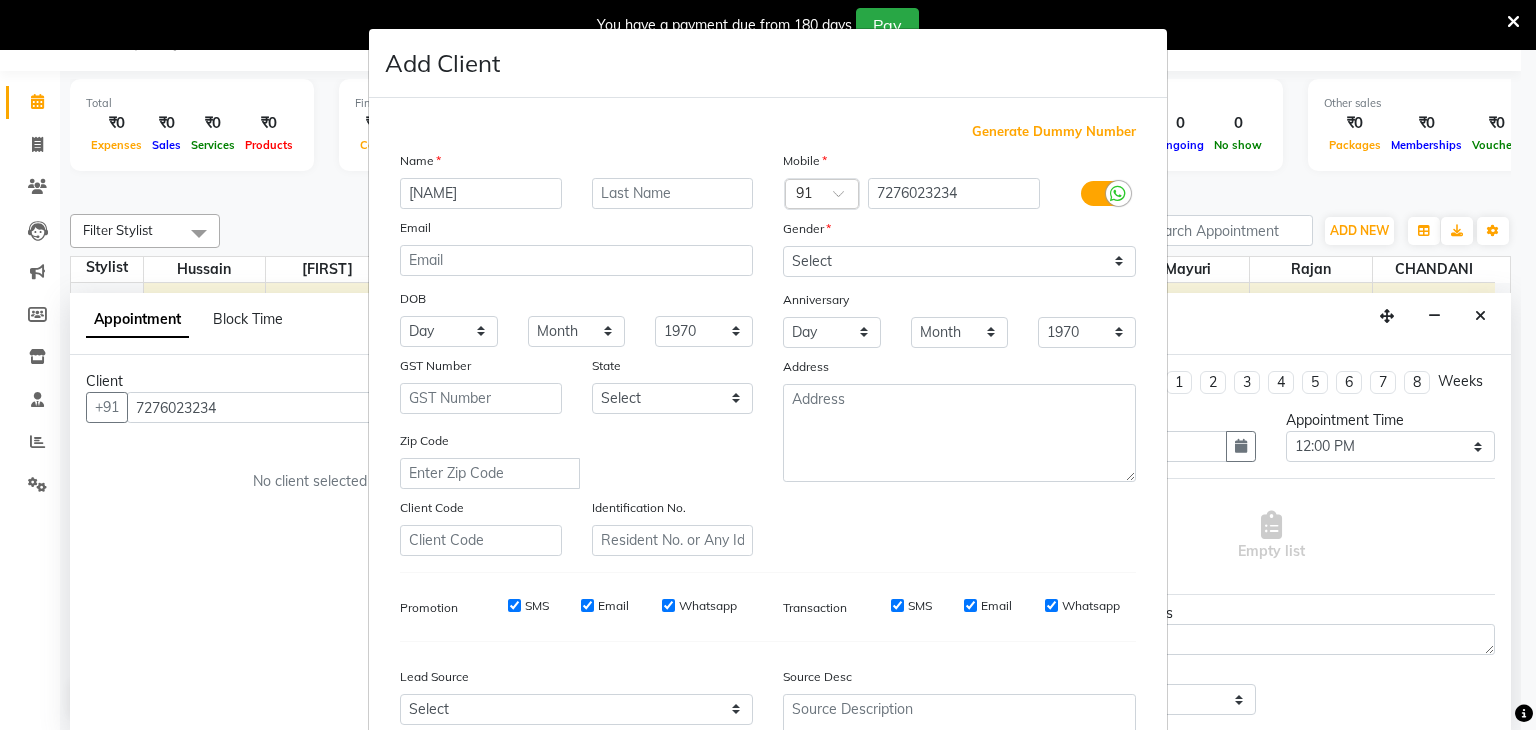 type on "[NAME]" 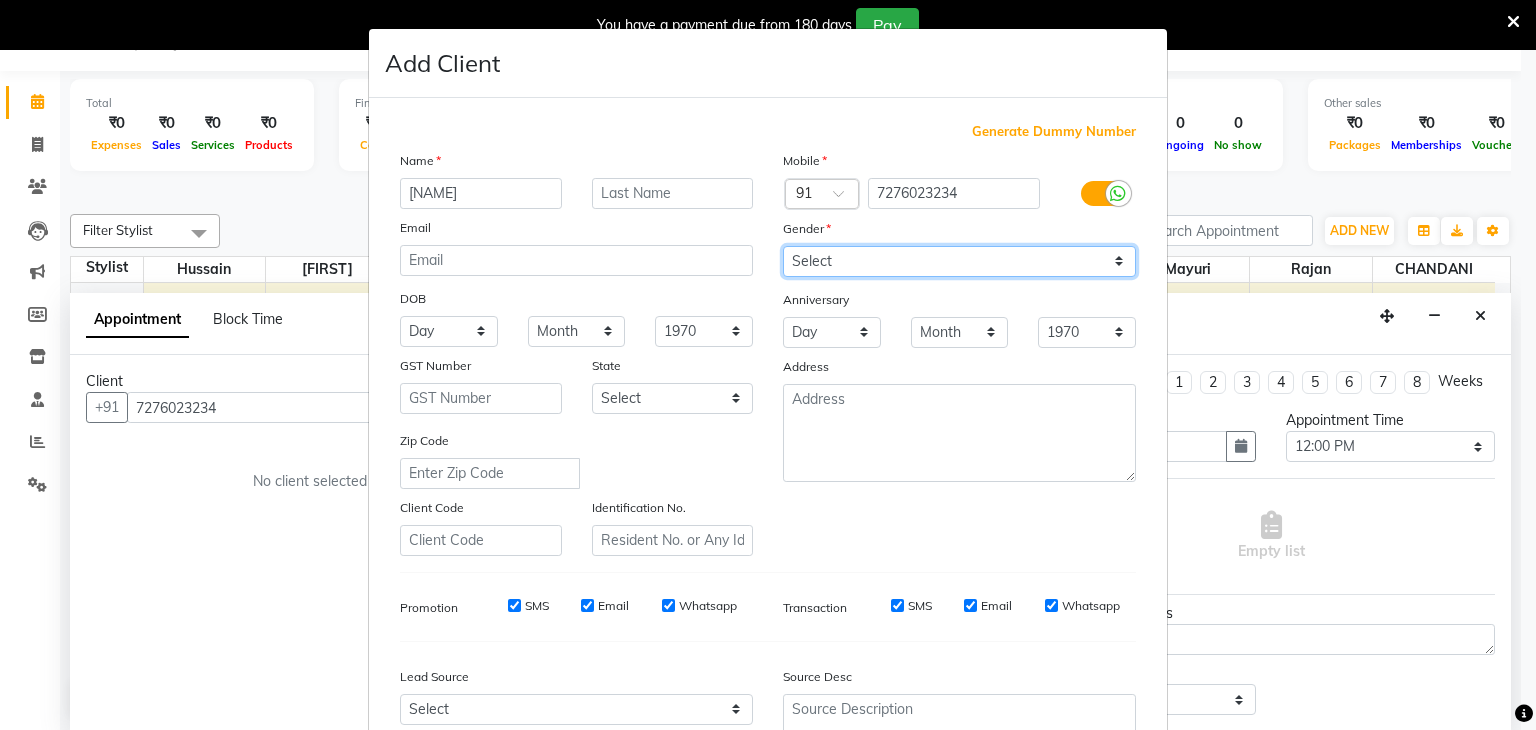 click on "Select Male Female Other Prefer Not To Say" at bounding box center [959, 261] 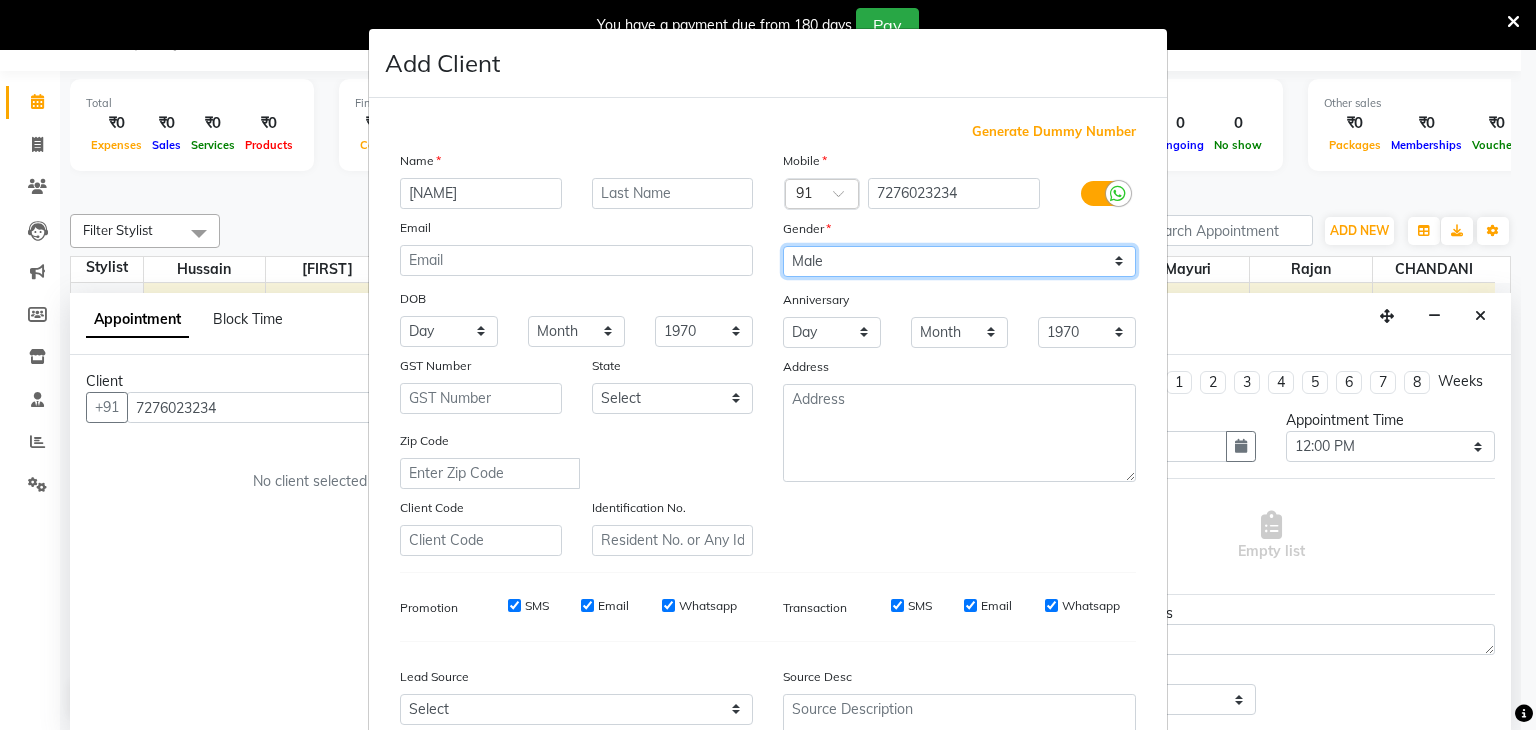 click on "Select Male Female Other Prefer Not To Say" at bounding box center [959, 261] 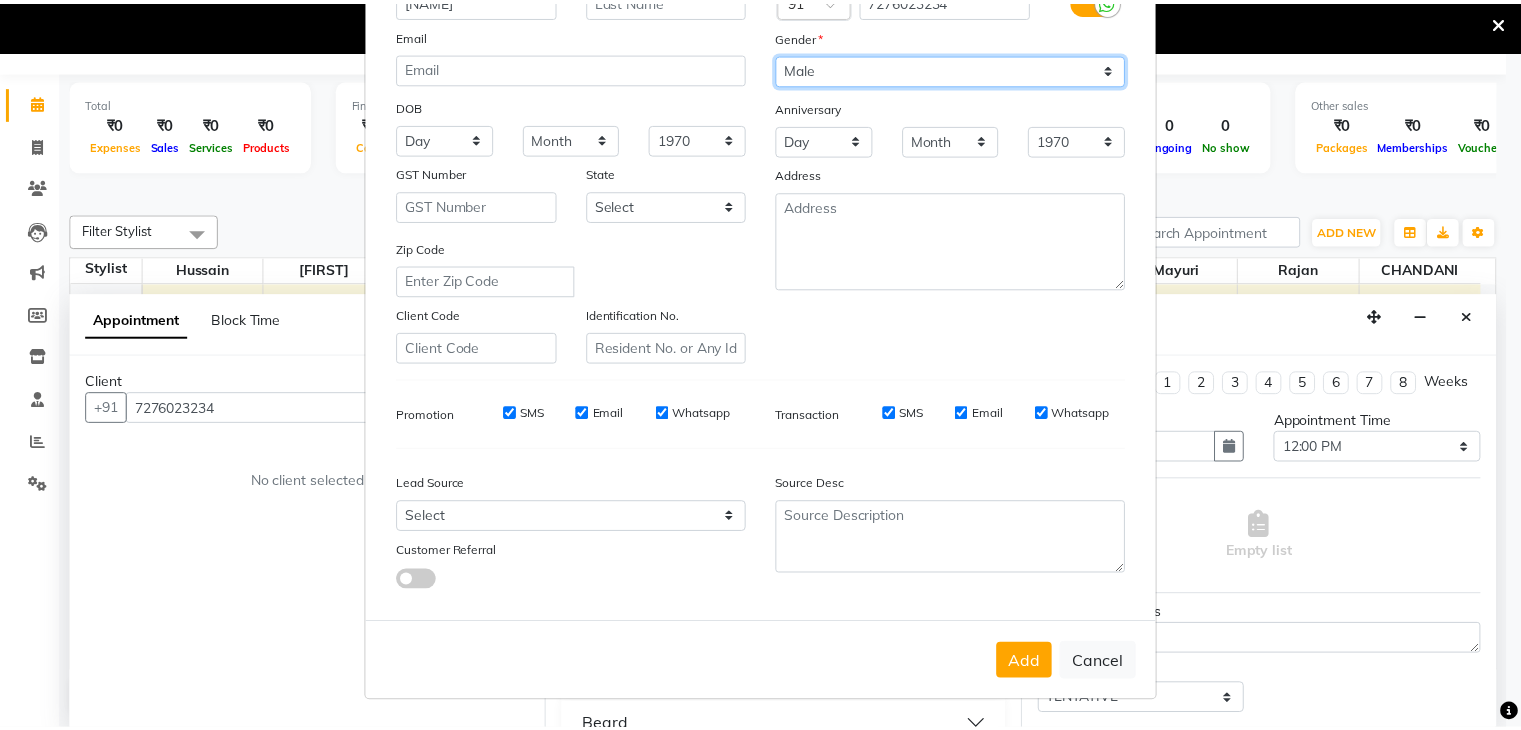 scroll, scrollTop: 203, scrollLeft: 0, axis: vertical 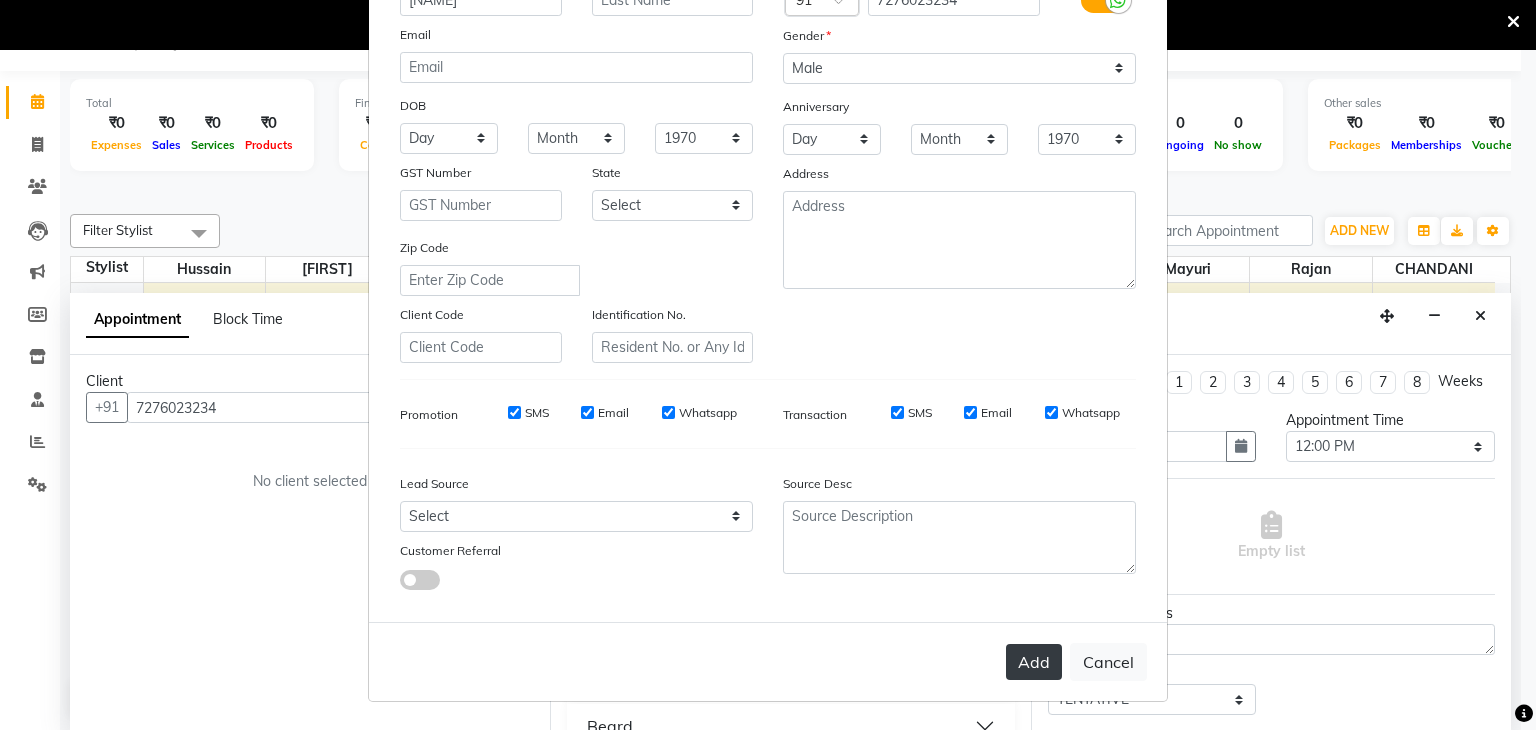 click on "Add" at bounding box center [1034, 662] 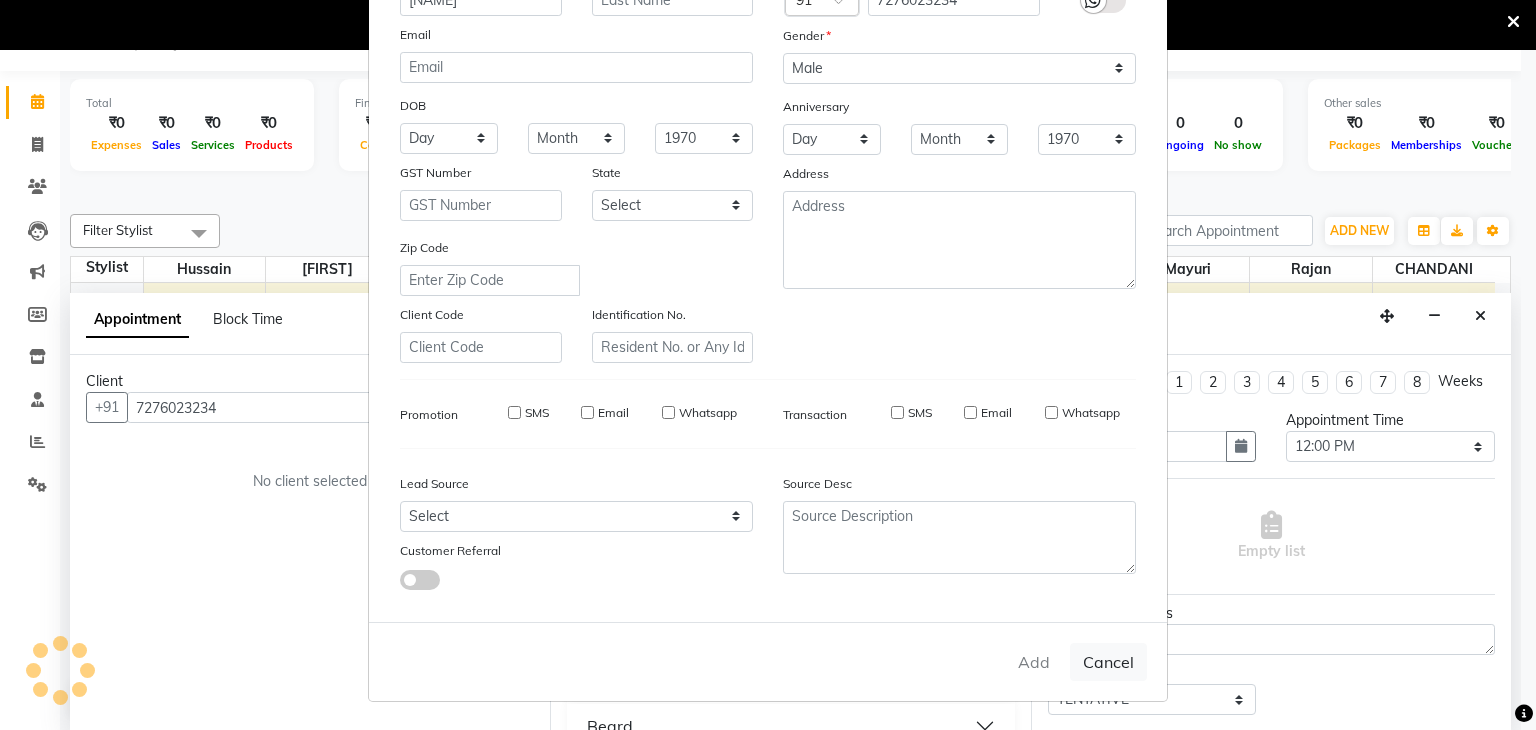 type 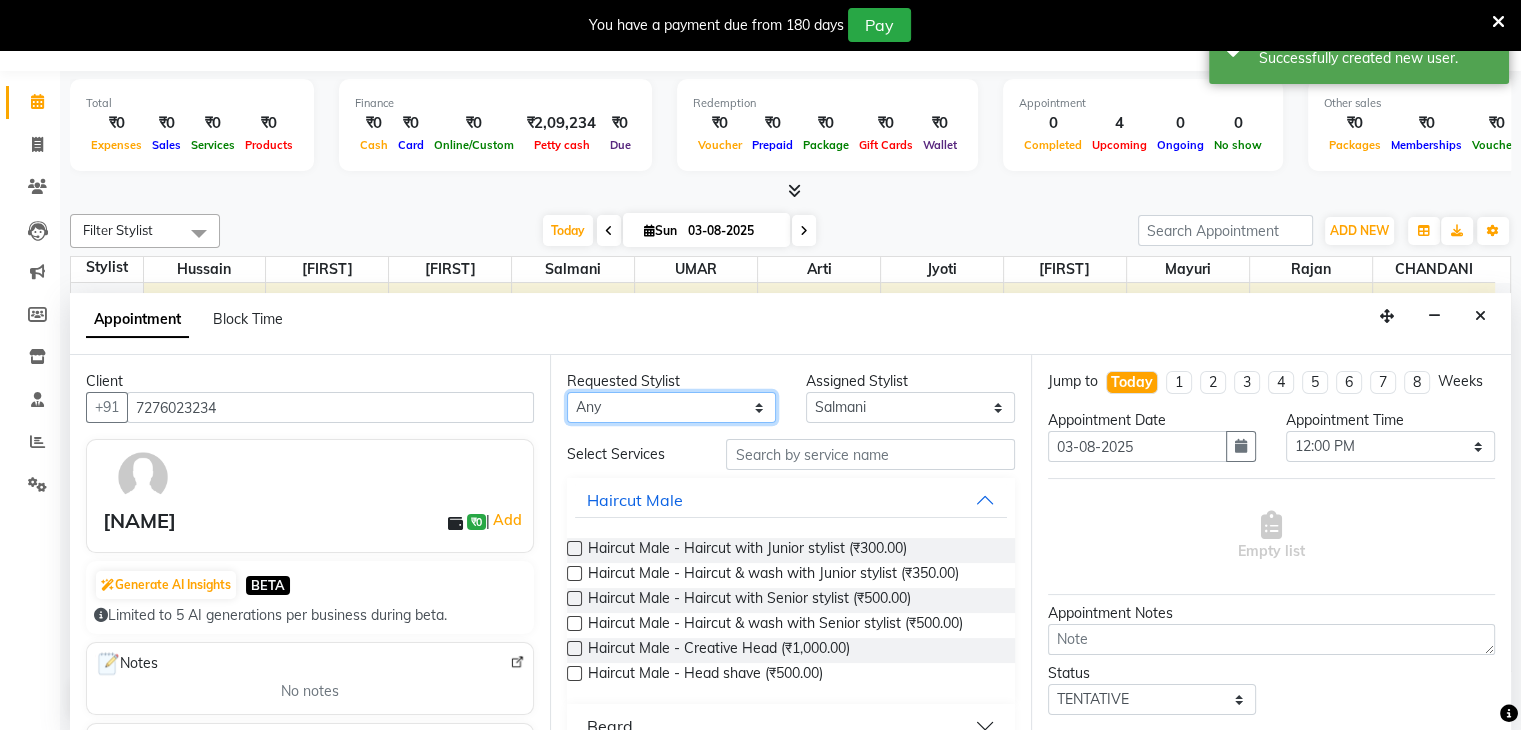 click on "Any Arti CHANDANI [FIRST] Sir Hussain [FIRST] Jyoti Mahesh Manisha Mayuri Mehboob [FIRST] Nzreen Rajan Rishika Salmani Shivani UMAR" at bounding box center (671, 407) 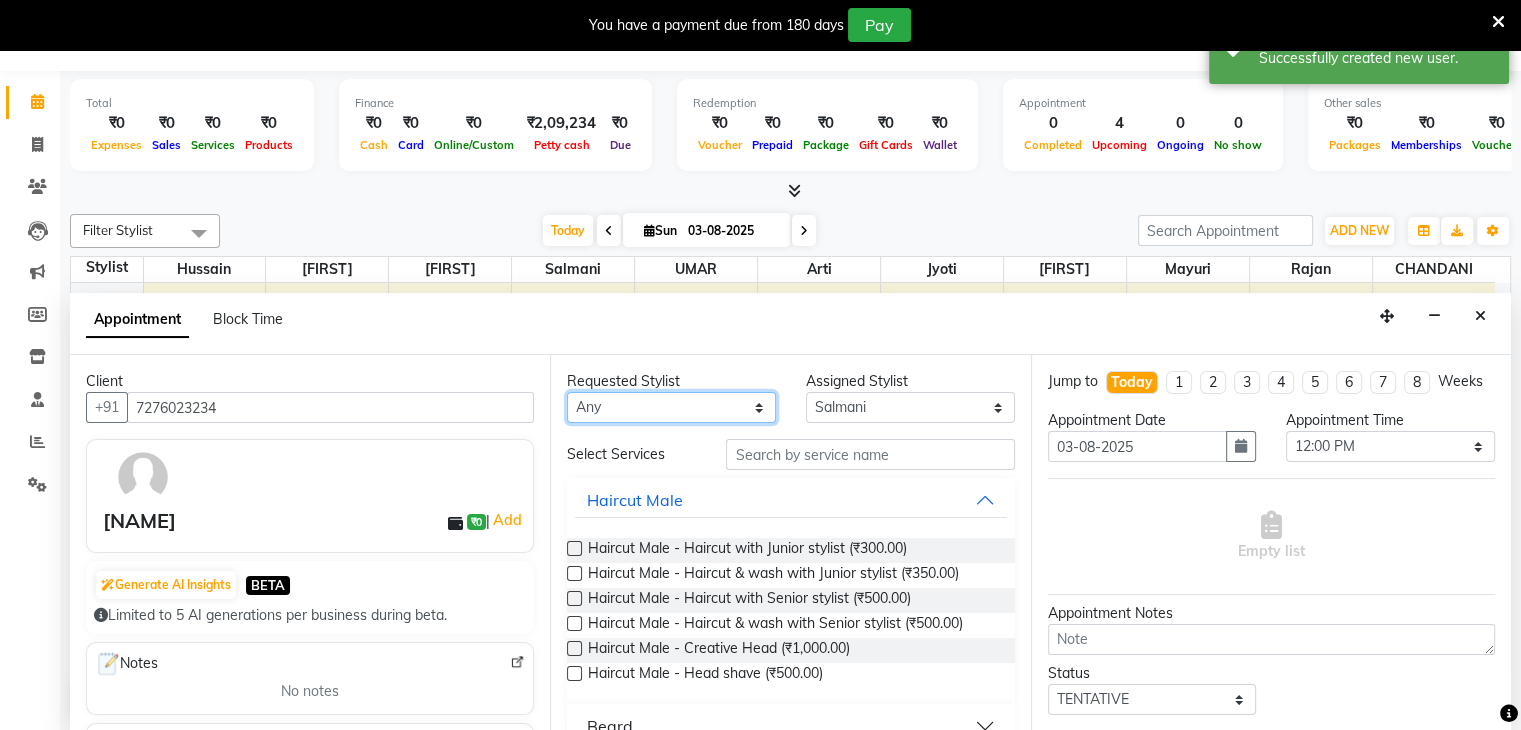 select on "67793" 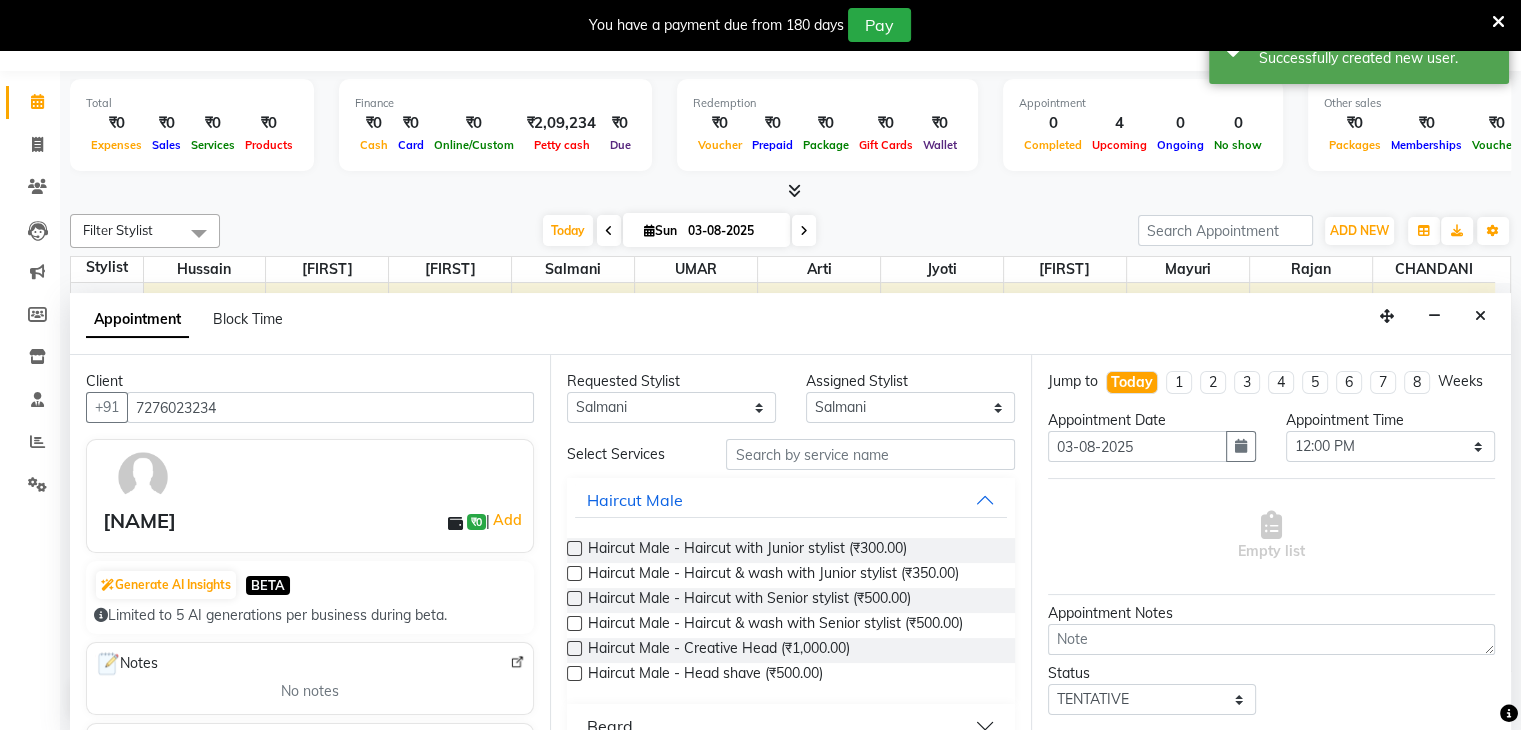 click on "Appointment Block Time" at bounding box center (790, 324) 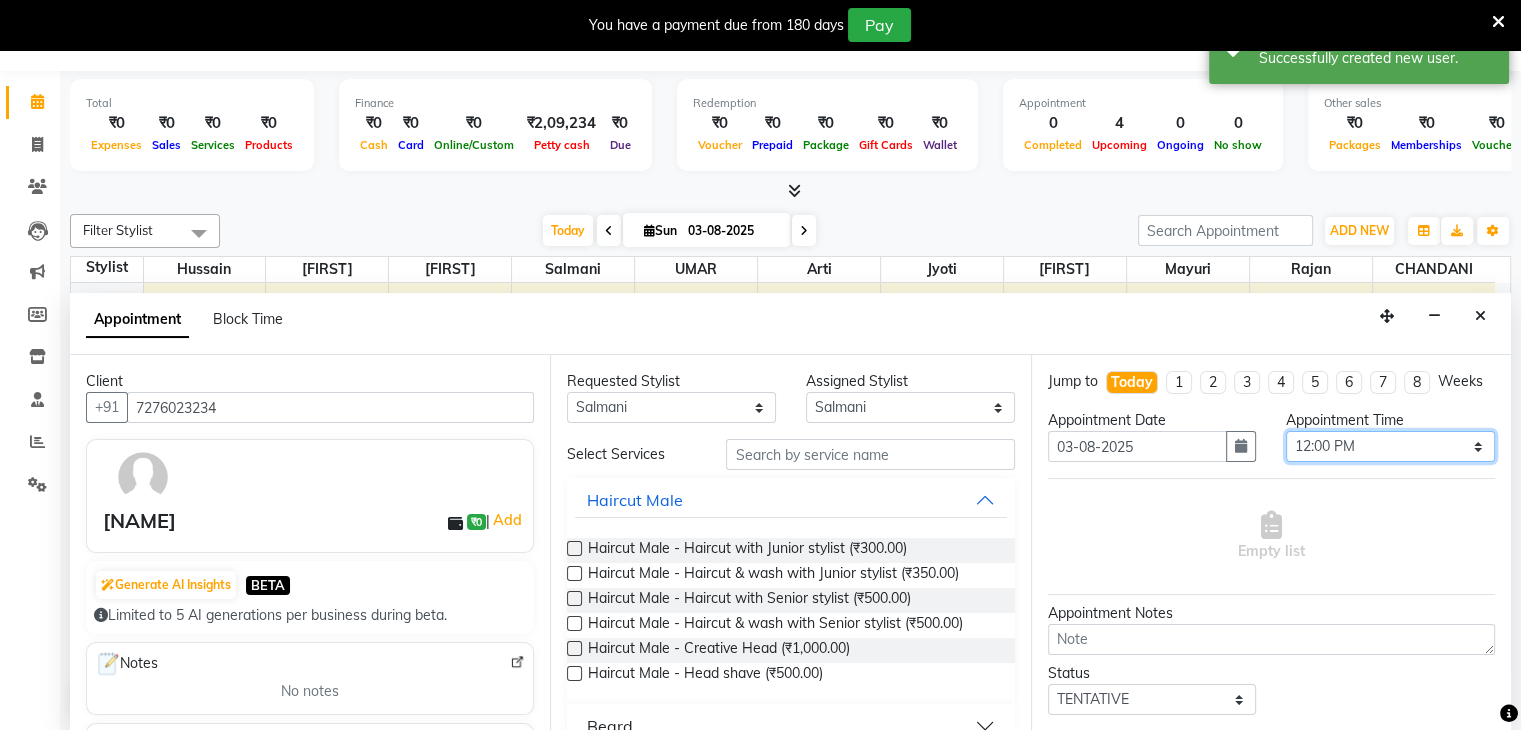 click on "Select 09:00 AM 09:15 AM 09:30 AM 09:45 AM 10:00 AM 10:15 AM 10:30 AM 10:45 AM 11:00 AM 11:15 AM 11:30 AM 11:45 AM 12:00 PM 12:15 PM 12:30 PM 12:45 PM 01:00 PM 01:15 PM 01:30 PM 01:45 PM 02:00 PM 02:15 PM 02:30 PM 02:45 PM 03:00 PM 03:15 PM 03:30 PM 03:45 PM 04:00 PM 04:15 PM 04:30 PM 04:45 PM 05:00 PM 05:15 PM 05:30 PM 05:45 PM 06:00 PM 06:15 PM 06:30 PM 06:45 PM 07:00 PM 07:15 PM 07:30 PM 07:45 PM 08:00 PM 08:15 PM 08:30 PM 08:45 PM 09:00 PM 09:15 PM 09:30 PM" at bounding box center (1390, 446) 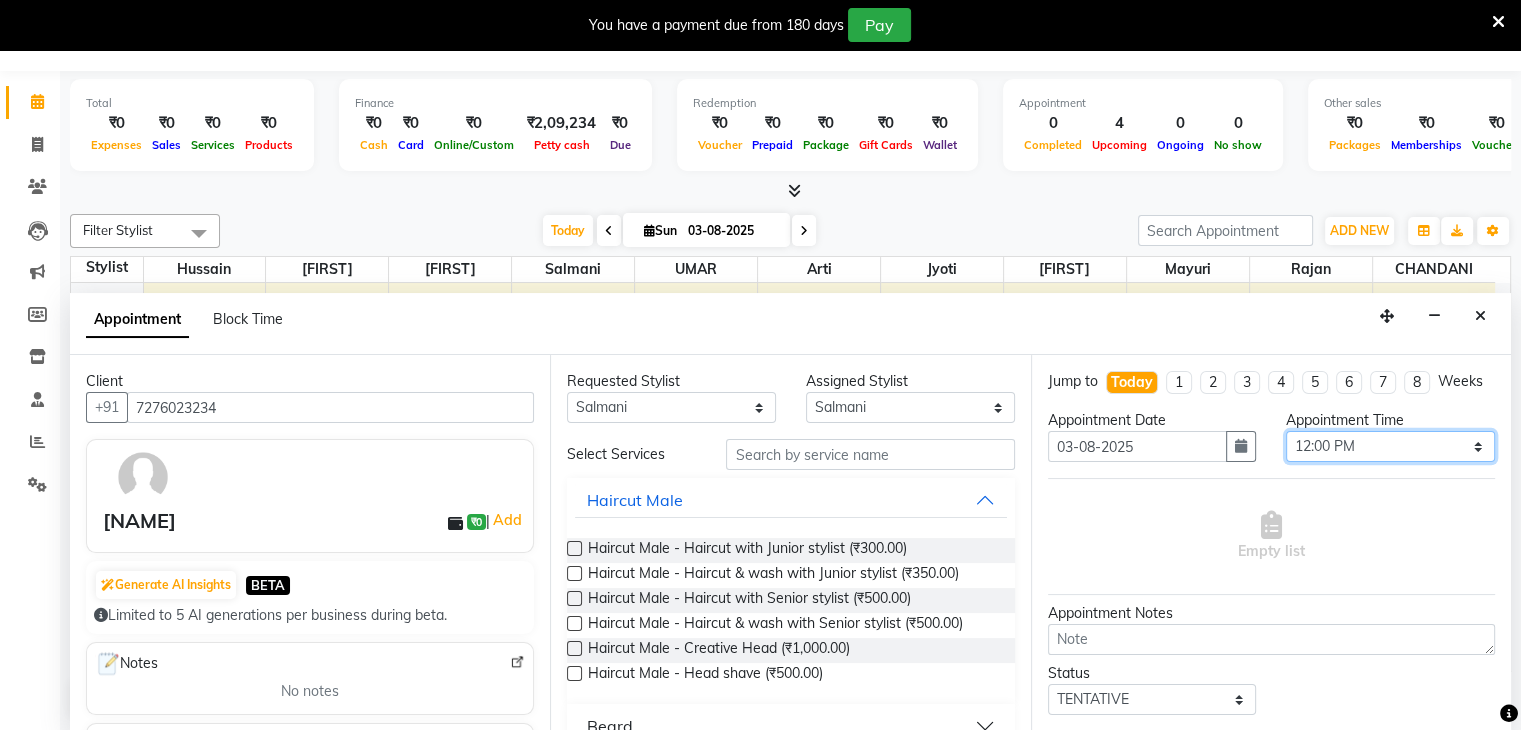 select on "690" 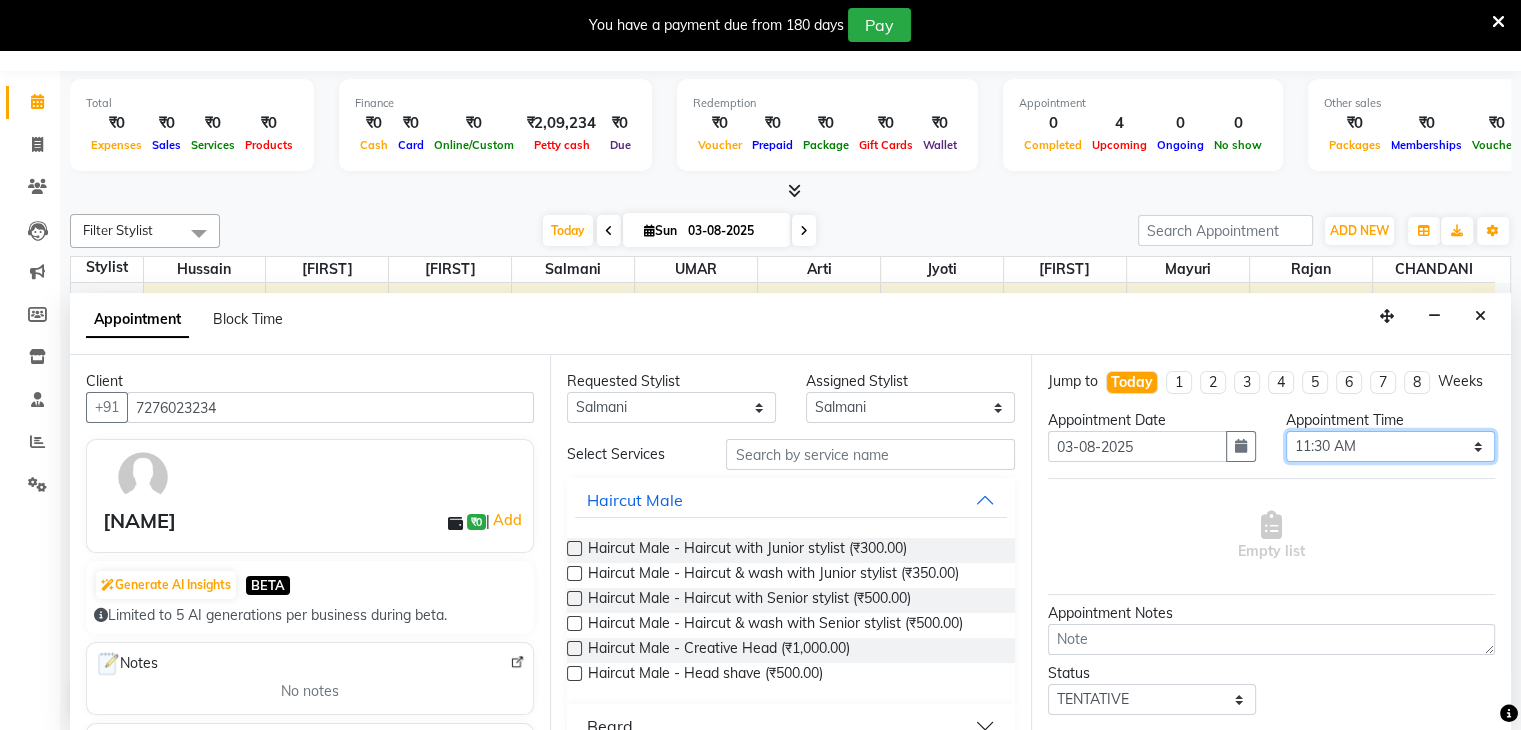 click on "Select 09:00 AM 09:15 AM 09:30 AM 09:45 AM 10:00 AM 10:15 AM 10:30 AM 10:45 AM 11:00 AM 11:15 AM 11:30 AM 11:45 AM 12:00 PM 12:15 PM 12:30 PM 12:45 PM 01:00 PM 01:15 PM 01:30 PM 01:45 PM 02:00 PM 02:15 PM 02:30 PM 02:45 PM 03:00 PM 03:15 PM 03:30 PM 03:45 PM 04:00 PM 04:15 PM 04:30 PM 04:45 PM 05:00 PM 05:15 PM 05:30 PM 05:45 PM 06:00 PM 06:15 PM 06:30 PM 06:45 PM 07:00 PM 07:15 PM 07:30 PM 07:45 PM 08:00 PM 08:15 PM 08:30 PM 08:45 PM 09:00 PM 09:15 PM 09:30 PM" at bounding box center [1390, 446] 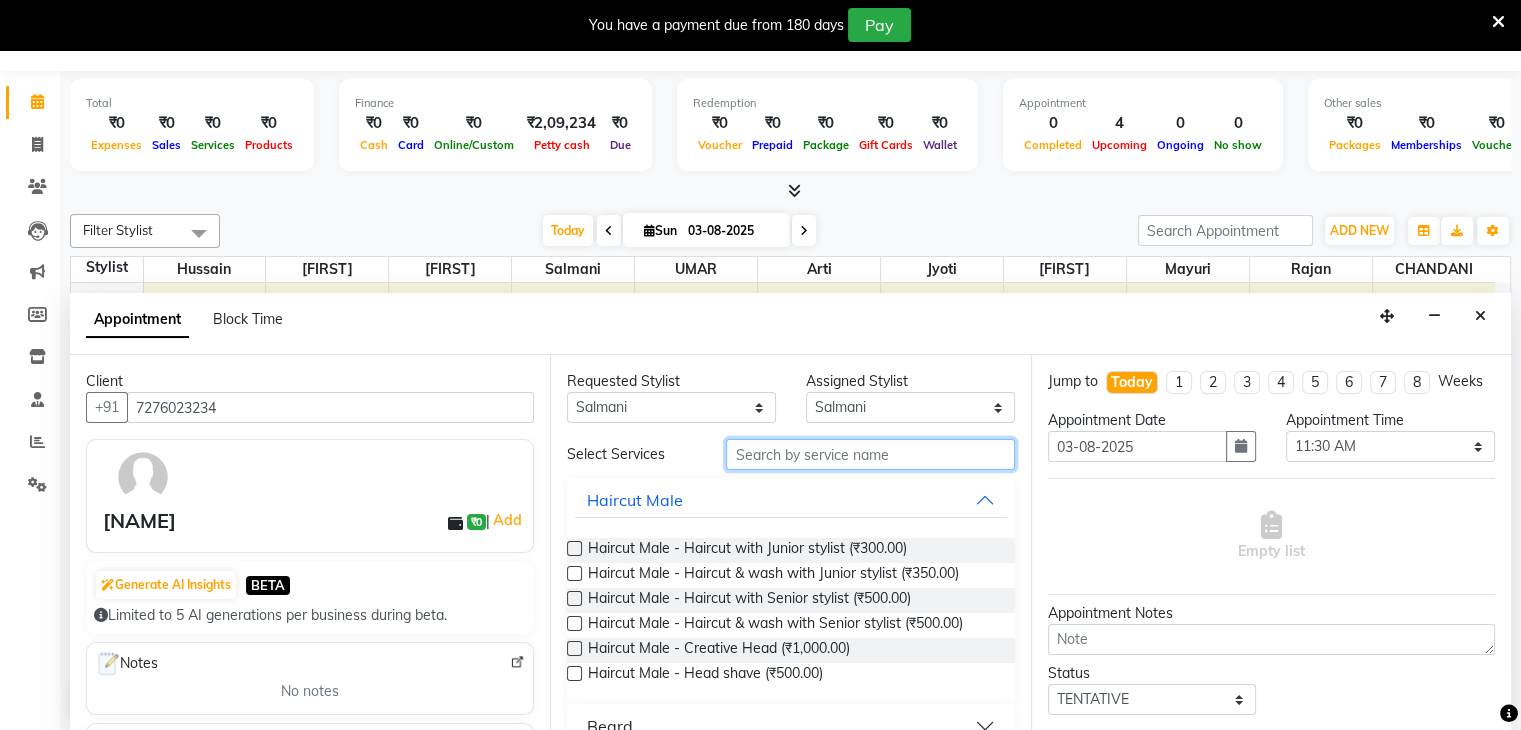 click at bounding box center [870, 454] 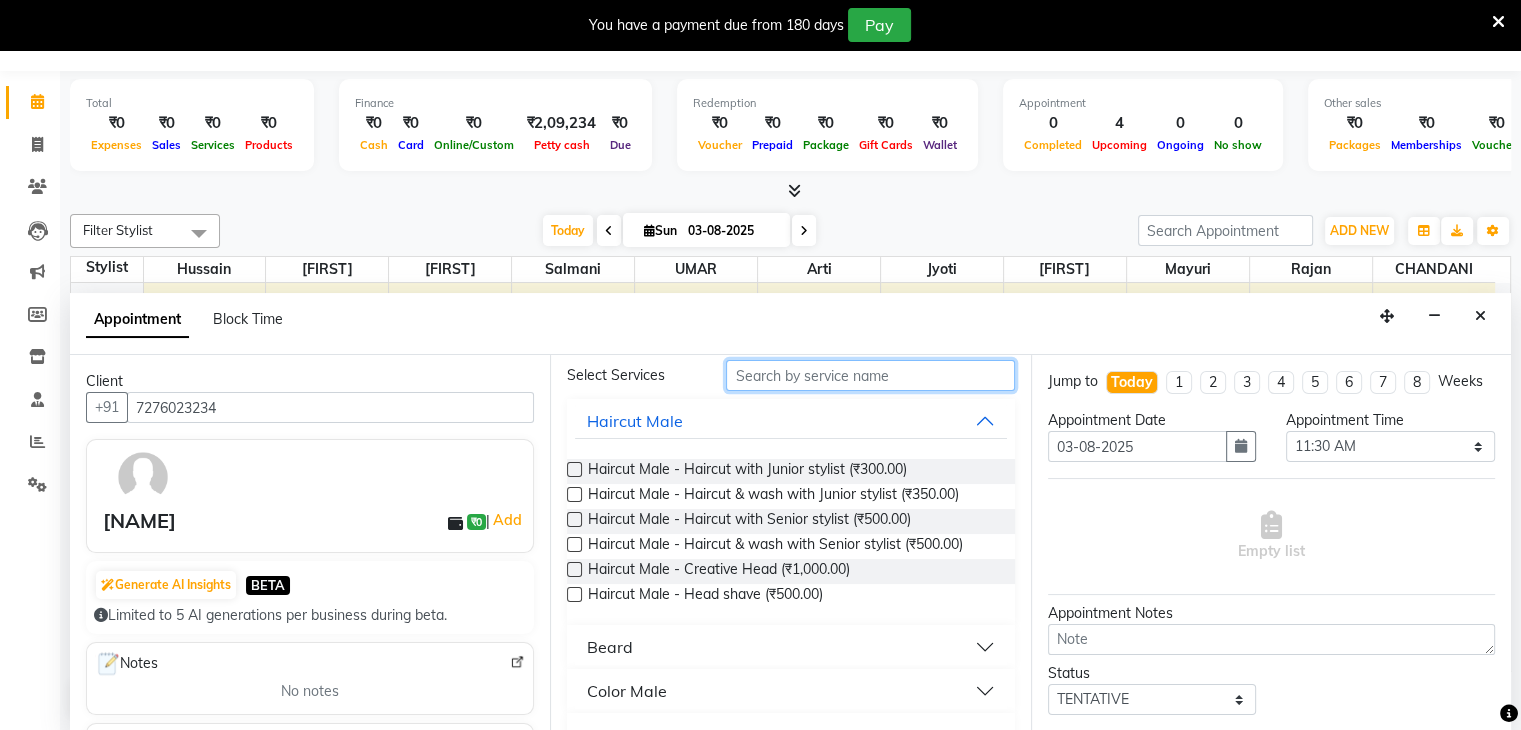 scroll, scrollTop: 0, scrollLeft: 0, axis: both 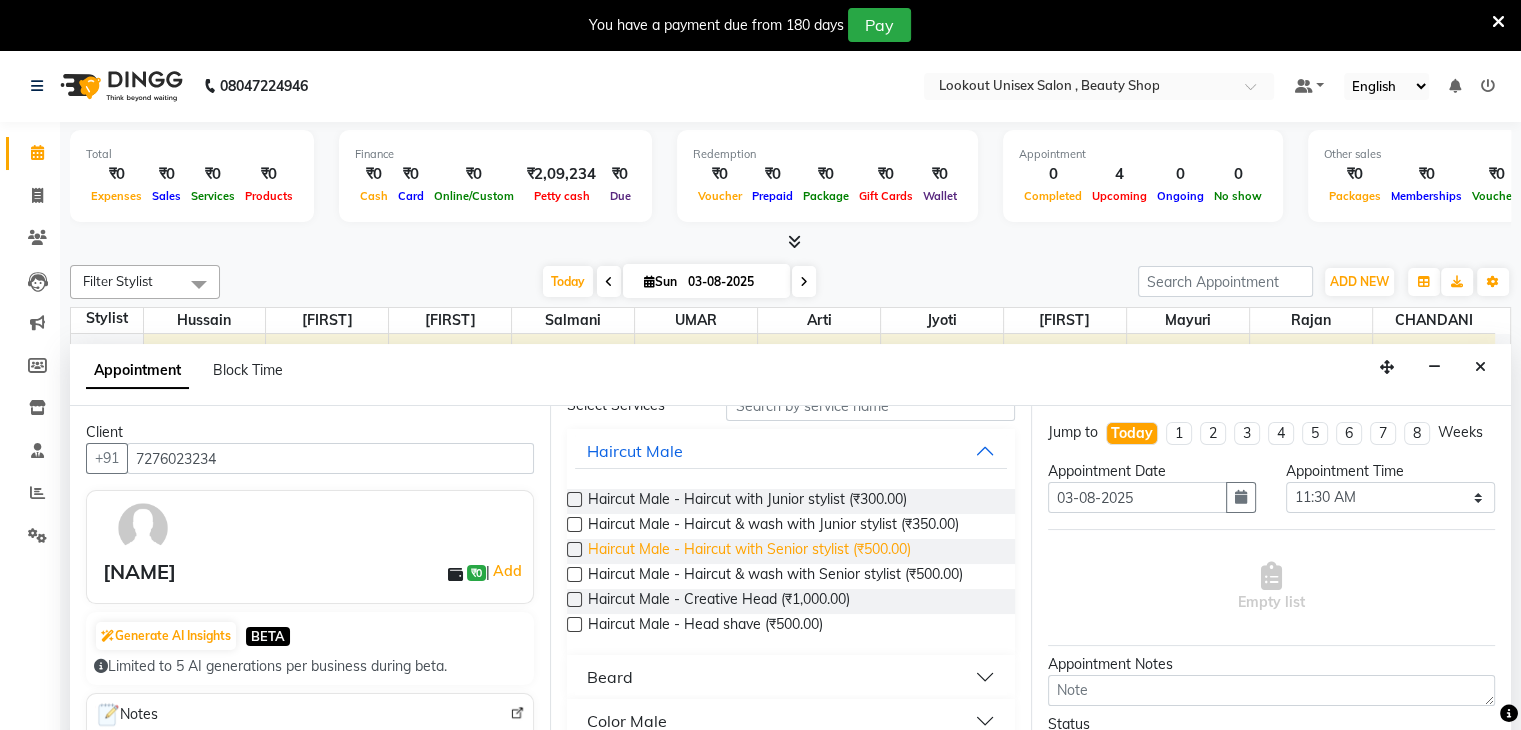click on "Haircut Male - Haircut with Senior stylist (₹500.00)" at bounding box center [749, 551] 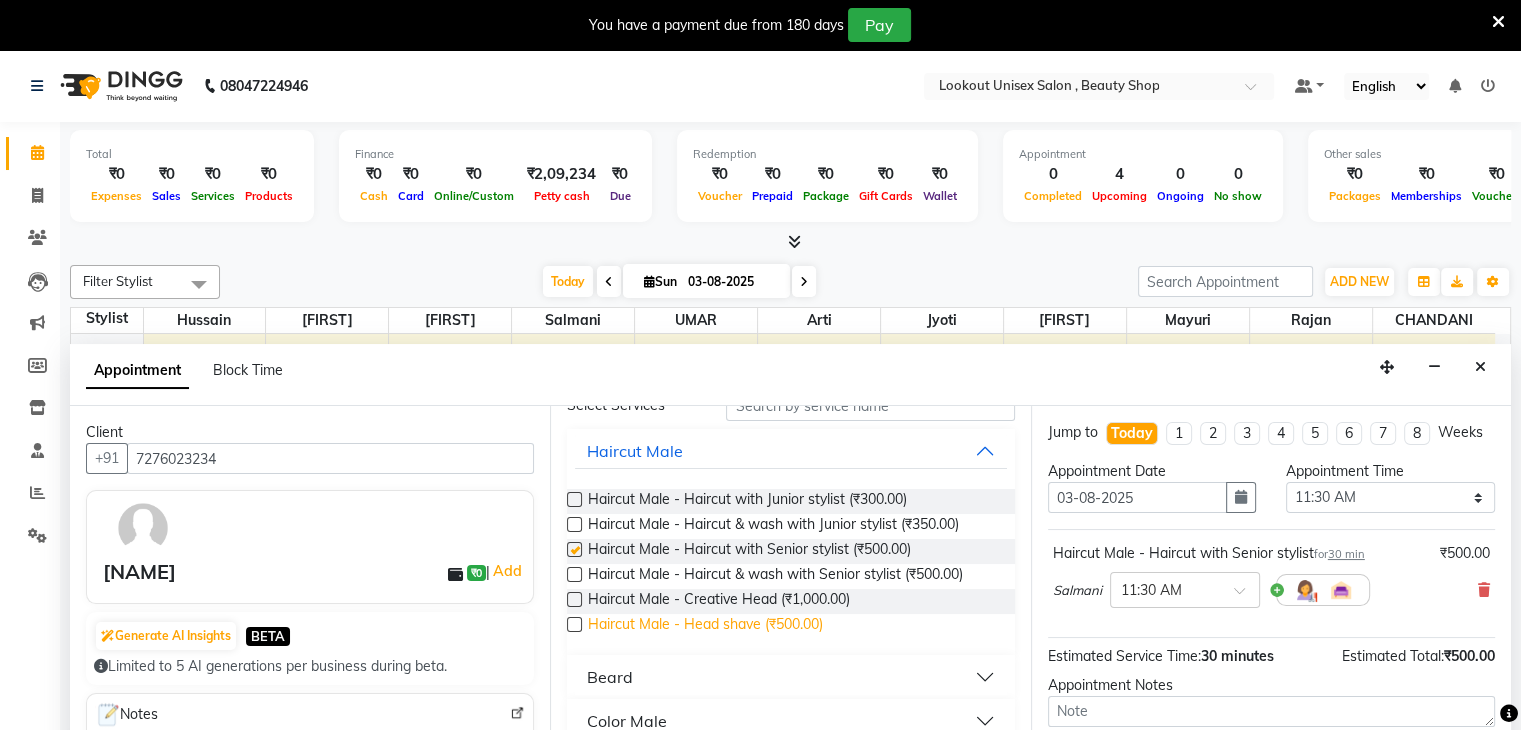 checkbox on "false" 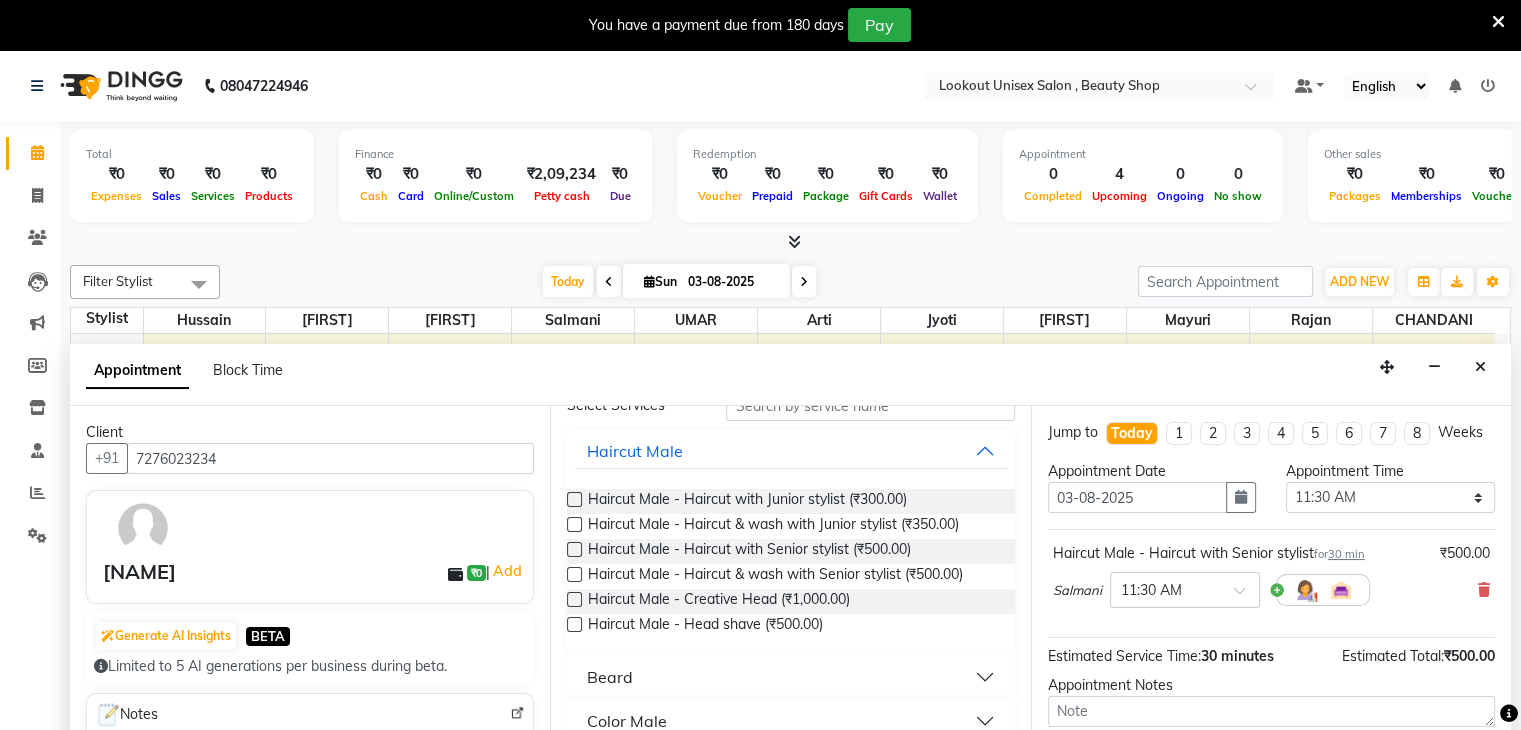 click on "Beard" at bounding box center [790, 677] 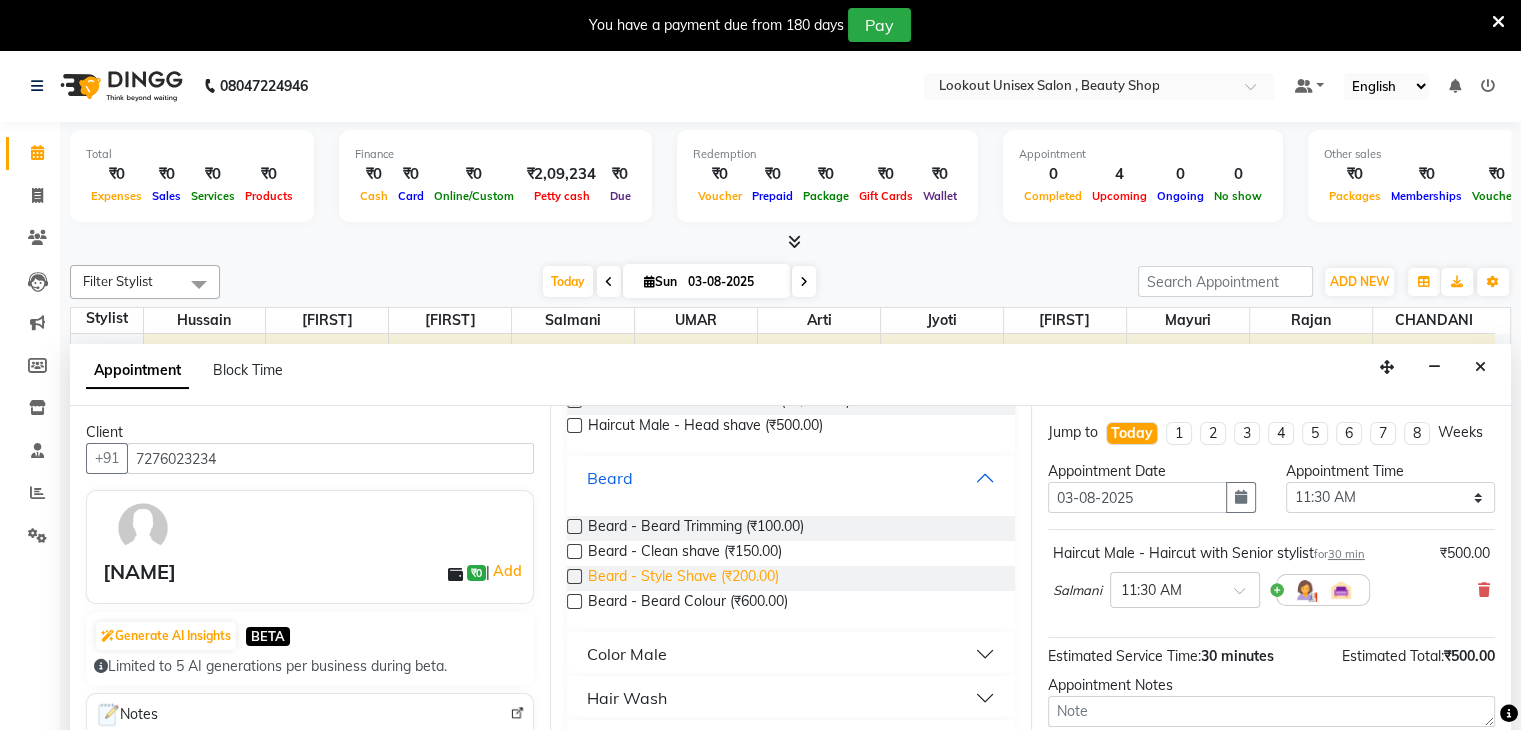 scroll, scrollTop: 300, scrollLeft: 0, axis: vertical 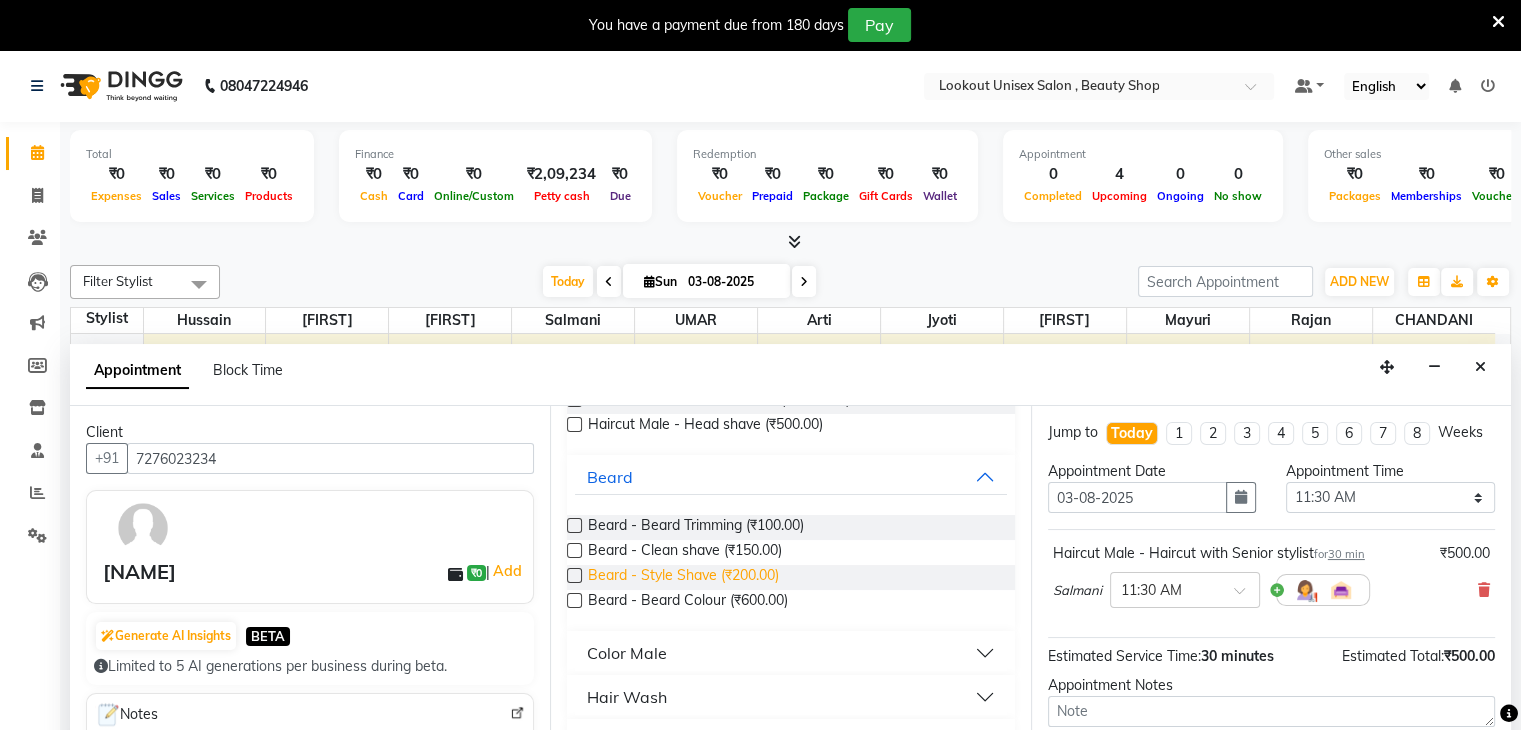 click on "Beard - Style Shave (₹200.00)" at bounding box center (683, 577) 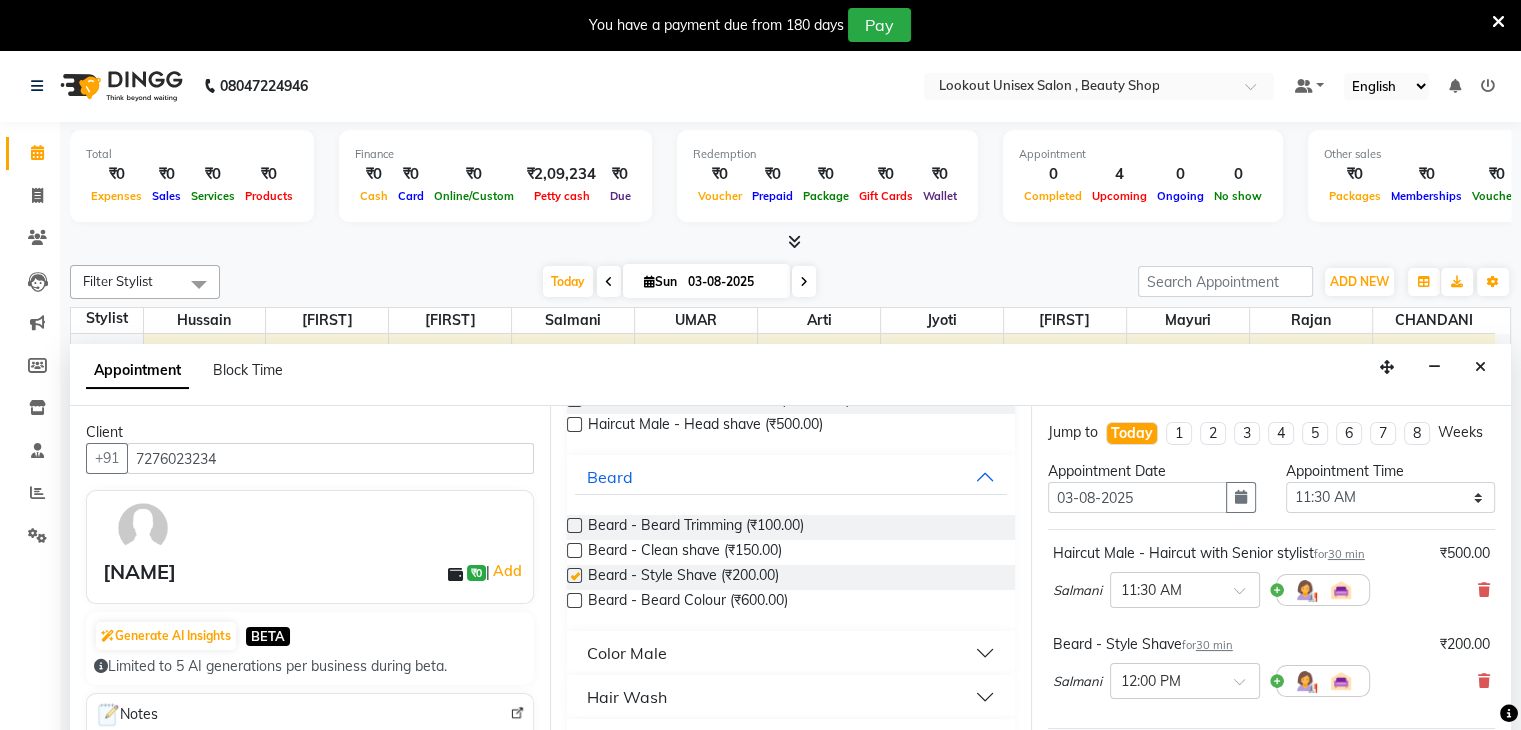 checkbox on "false" 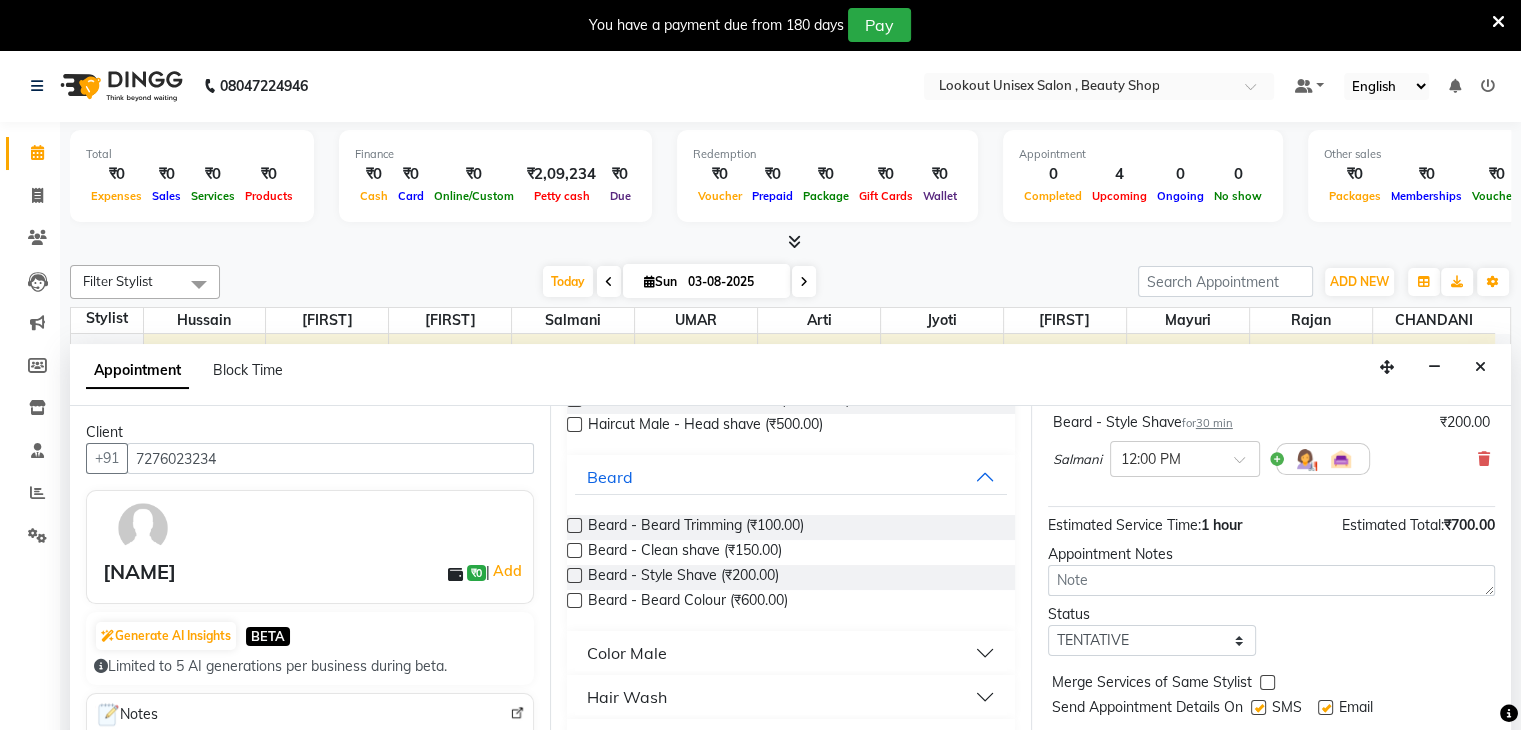 scroll, scrollTop: 240, scrollLeft: 0, axis: vertical 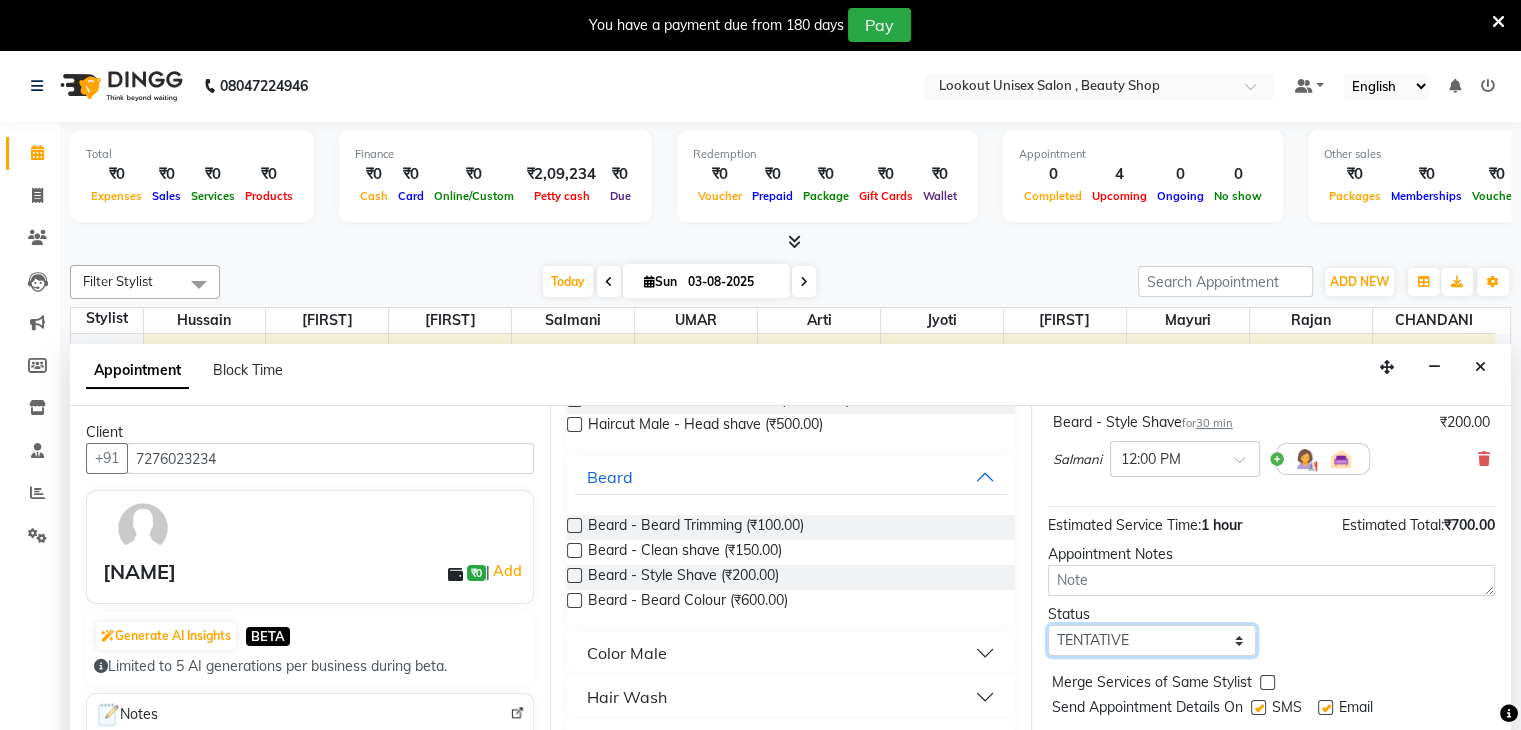 click on "Select TENTATIVE CONFIRM CHECK-IN UPCOMING" at bounding box center (1152, 640) 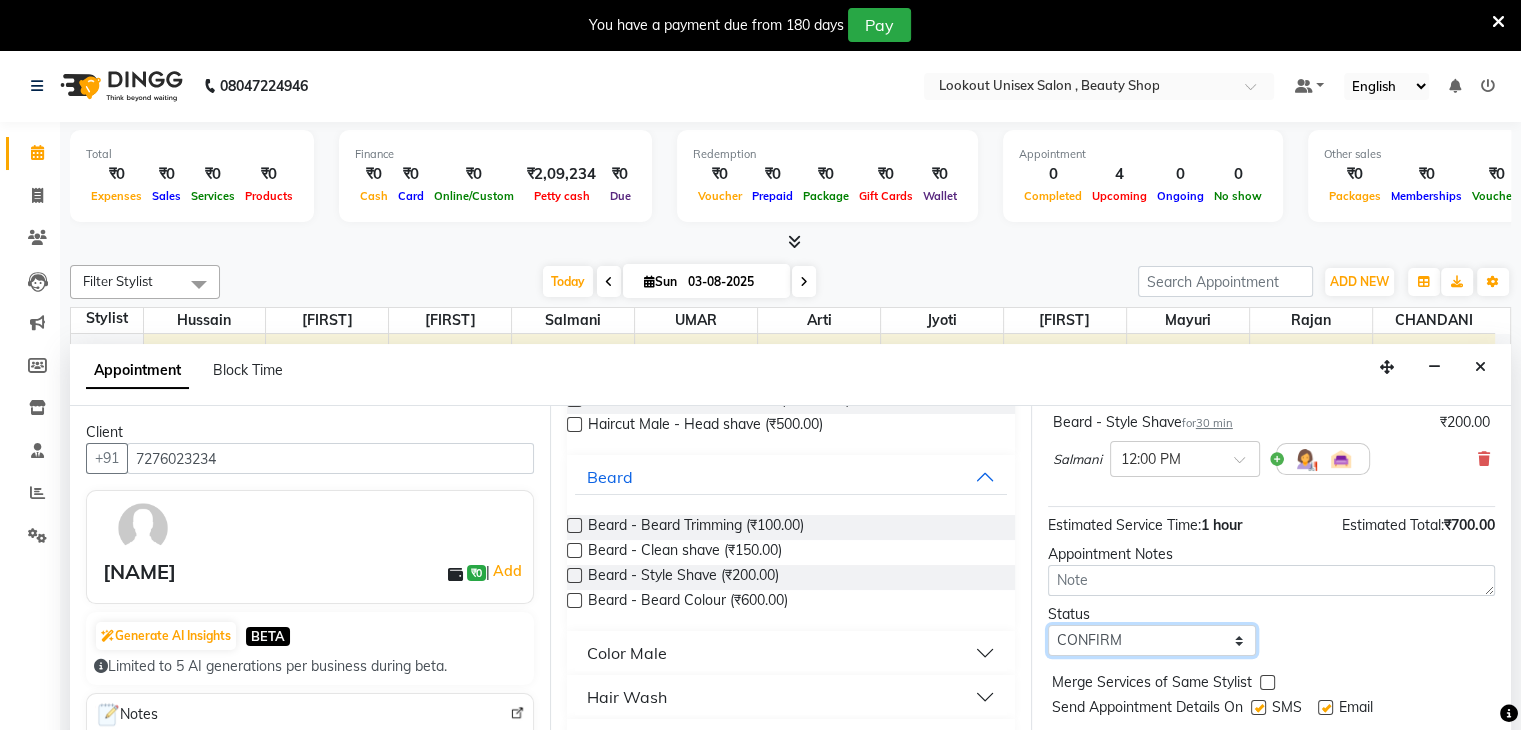 click on "Select TENTATIVE CONFIRM CHECK-IN UPCOMING" at bounding box center [1152, 640] 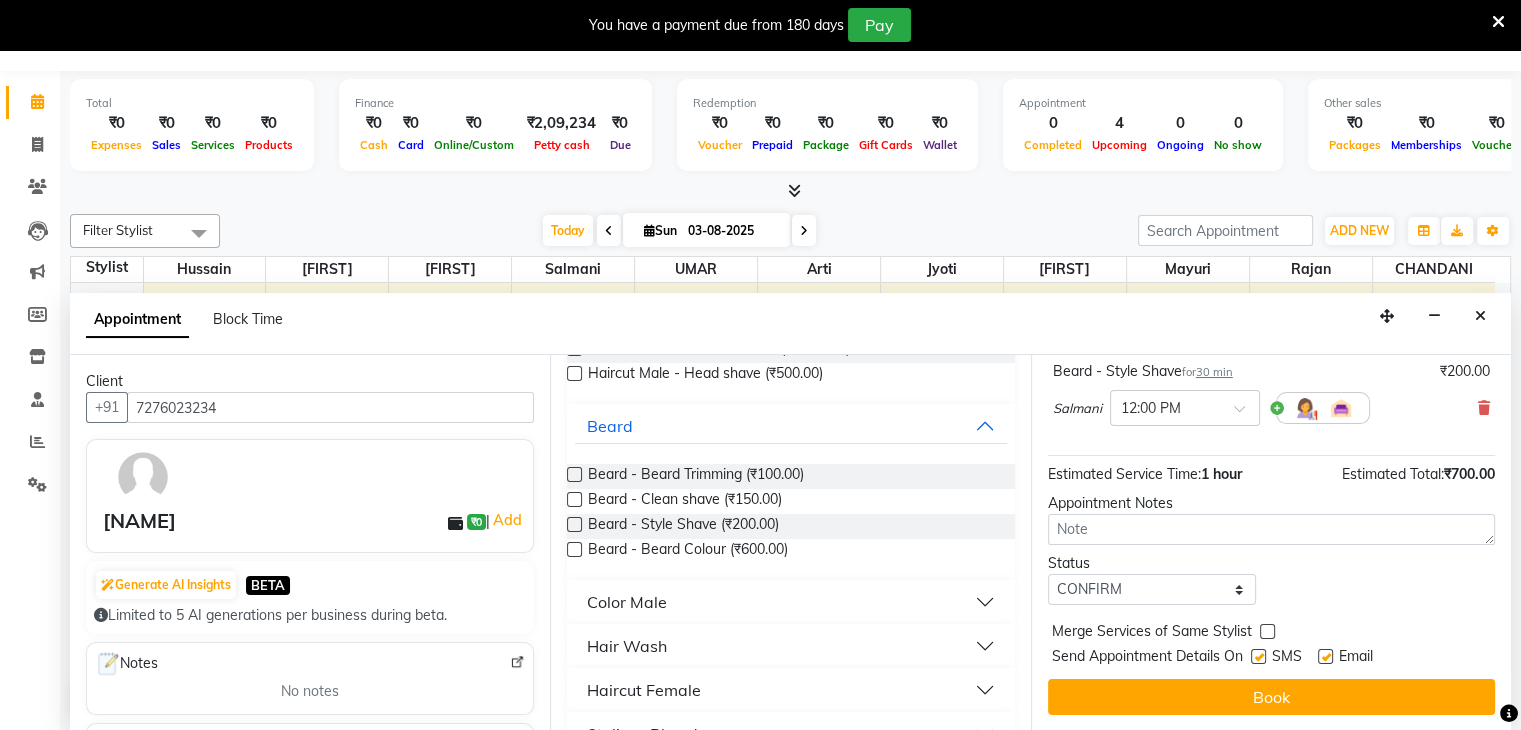click at bounding box center (1258, 656) 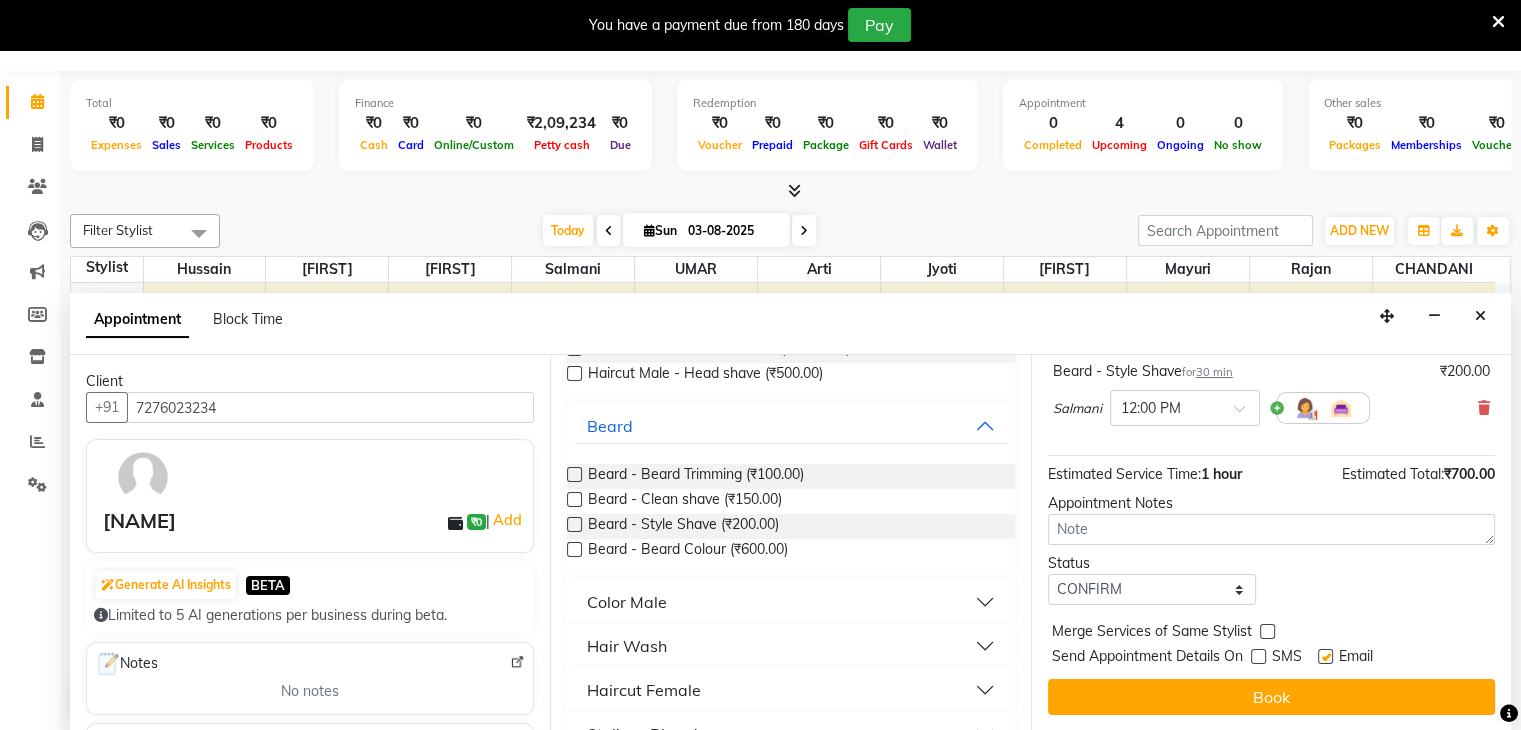 click at bounding box center (1325, 656) 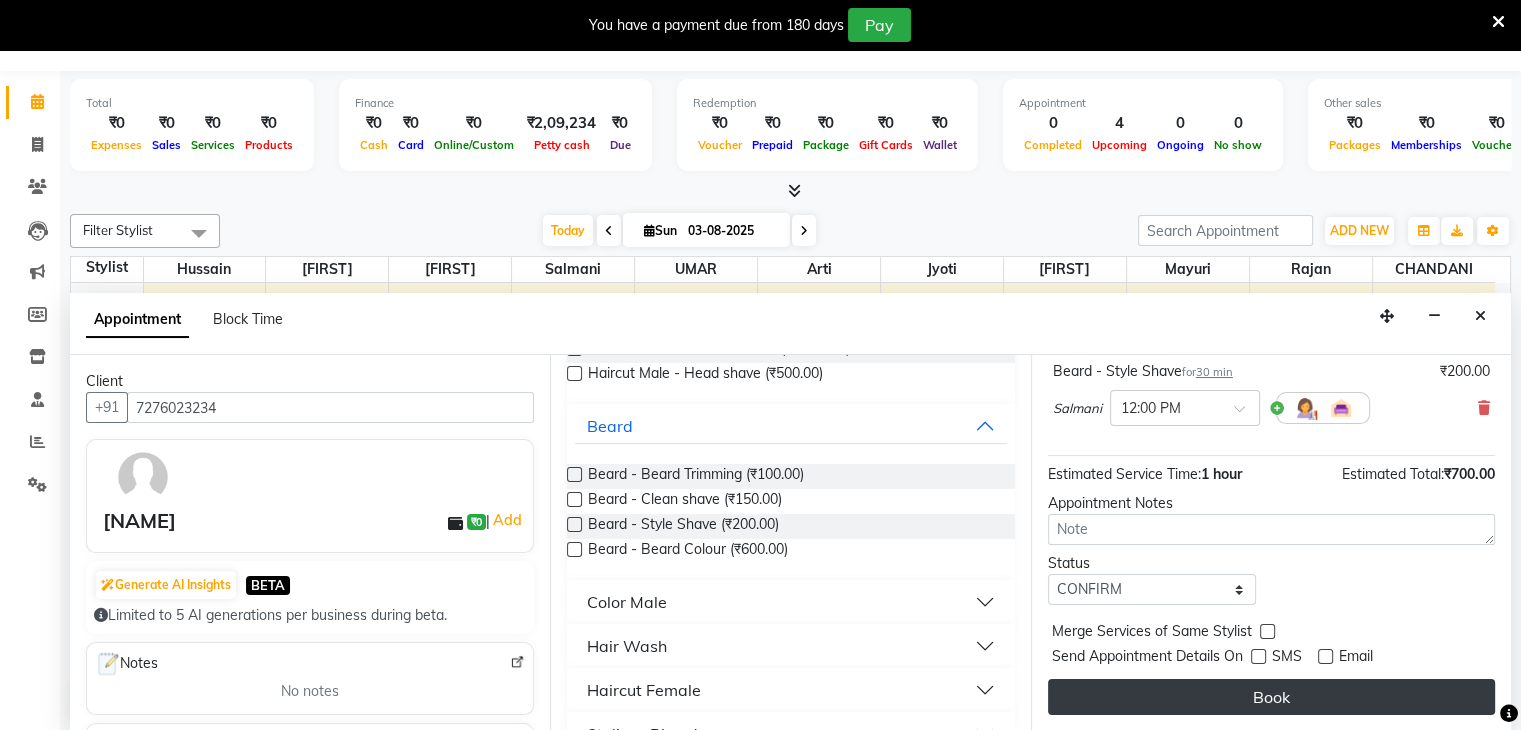 click on "Book" at bounding box center (1271, 697) 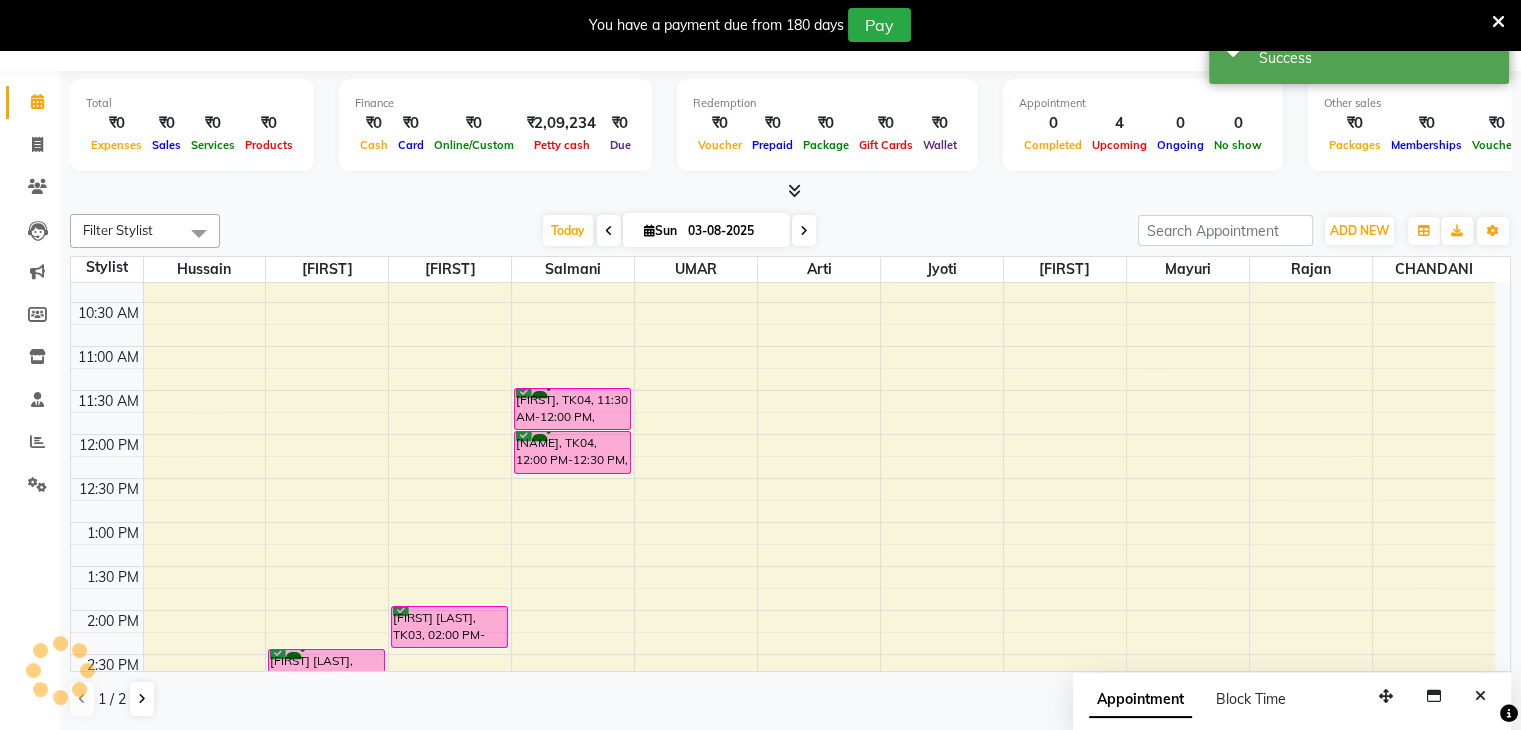 scroll, scrollTop: 0, scrollLeft: 0, axis: both 